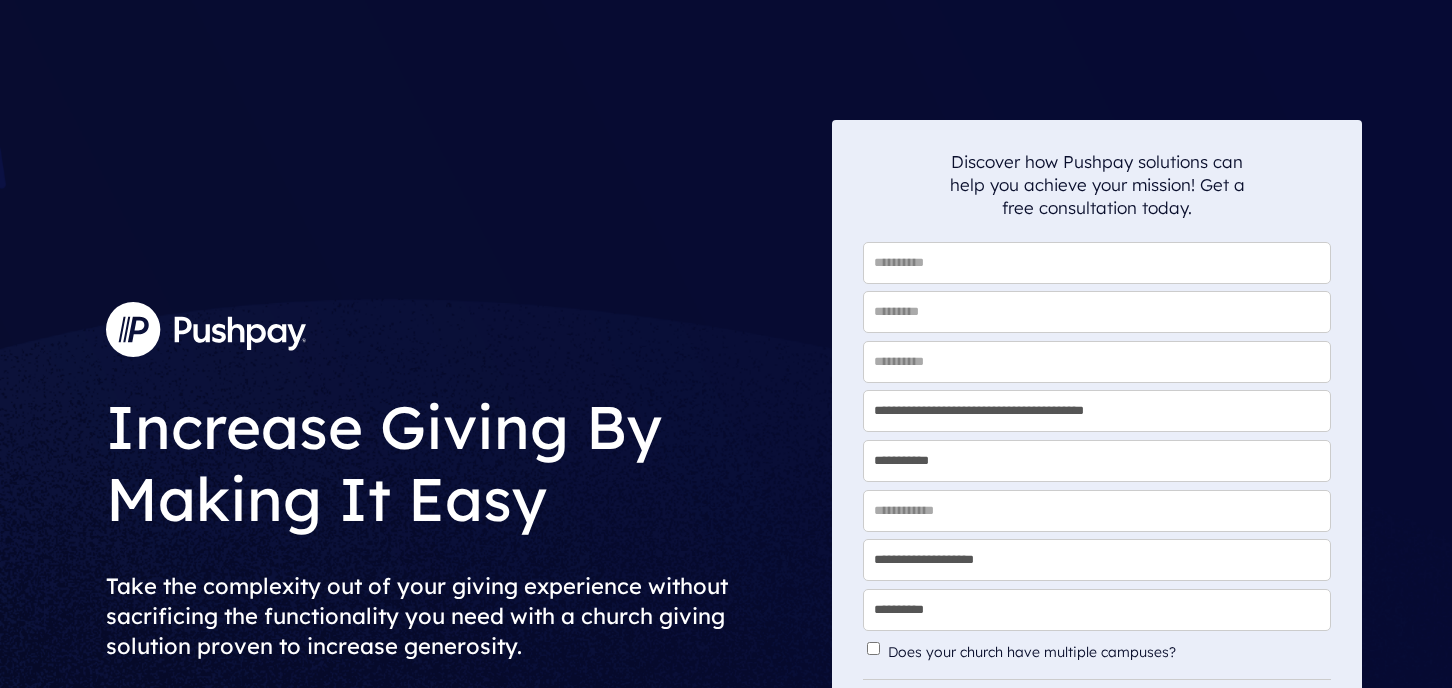 scroll, scrollTop: 0, scrollLeft: 0, axis: both 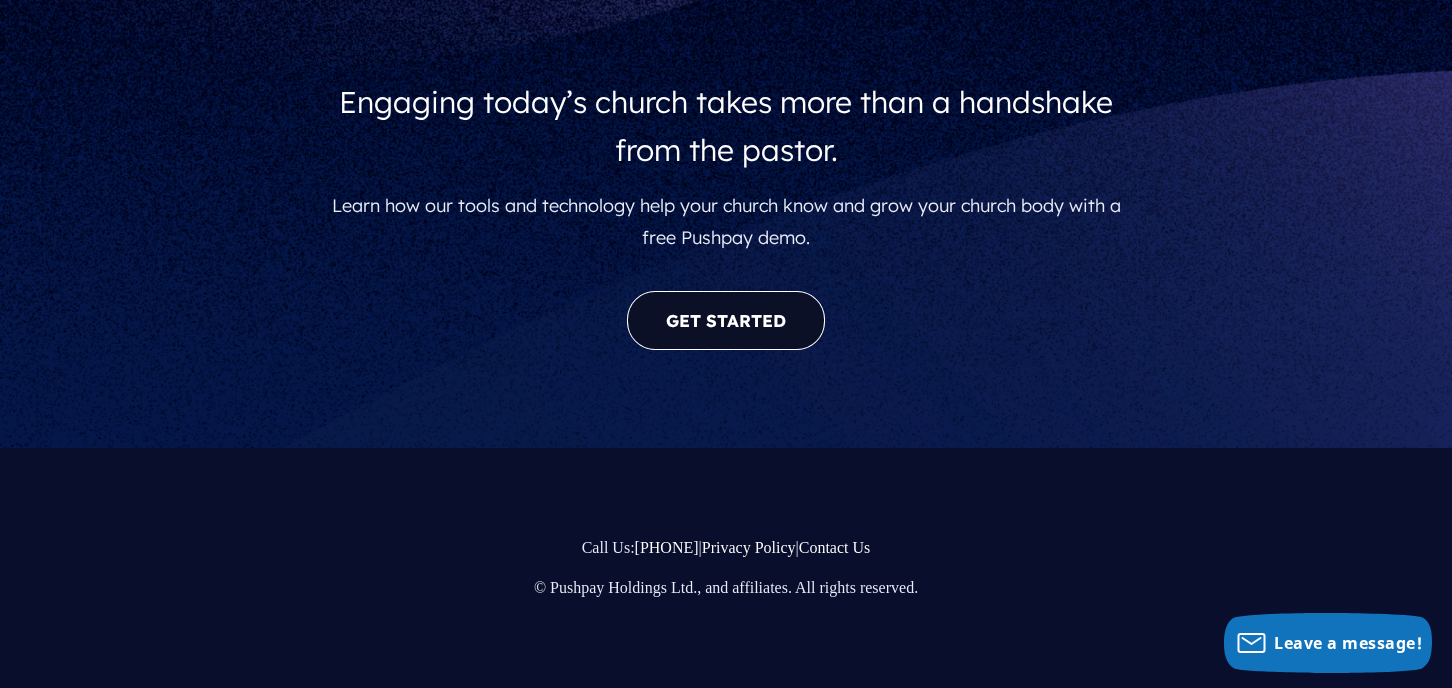 click on "GET STARTED" at bounding box center (726, 320) 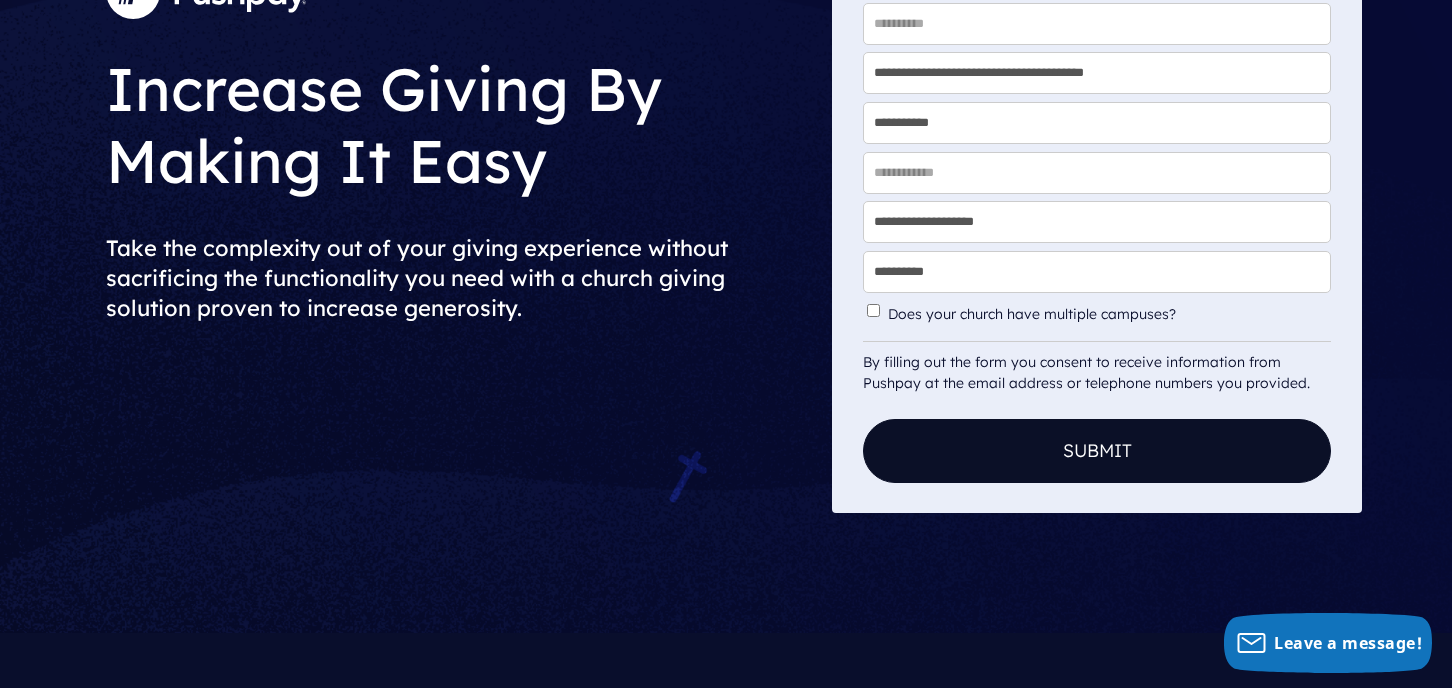scroll, scrollTop: 0, scrollLeft: 0, axis: both 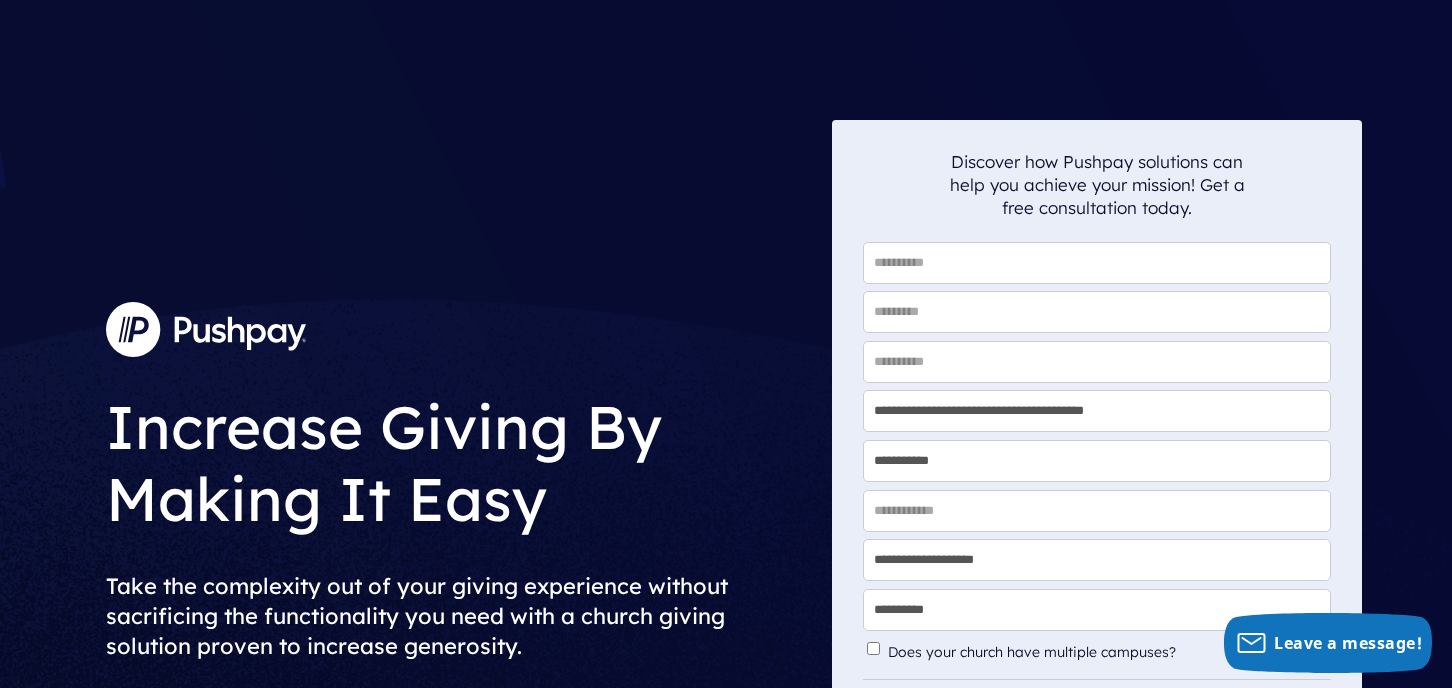 click on "* First Name" at bounding box center (1097, 263) 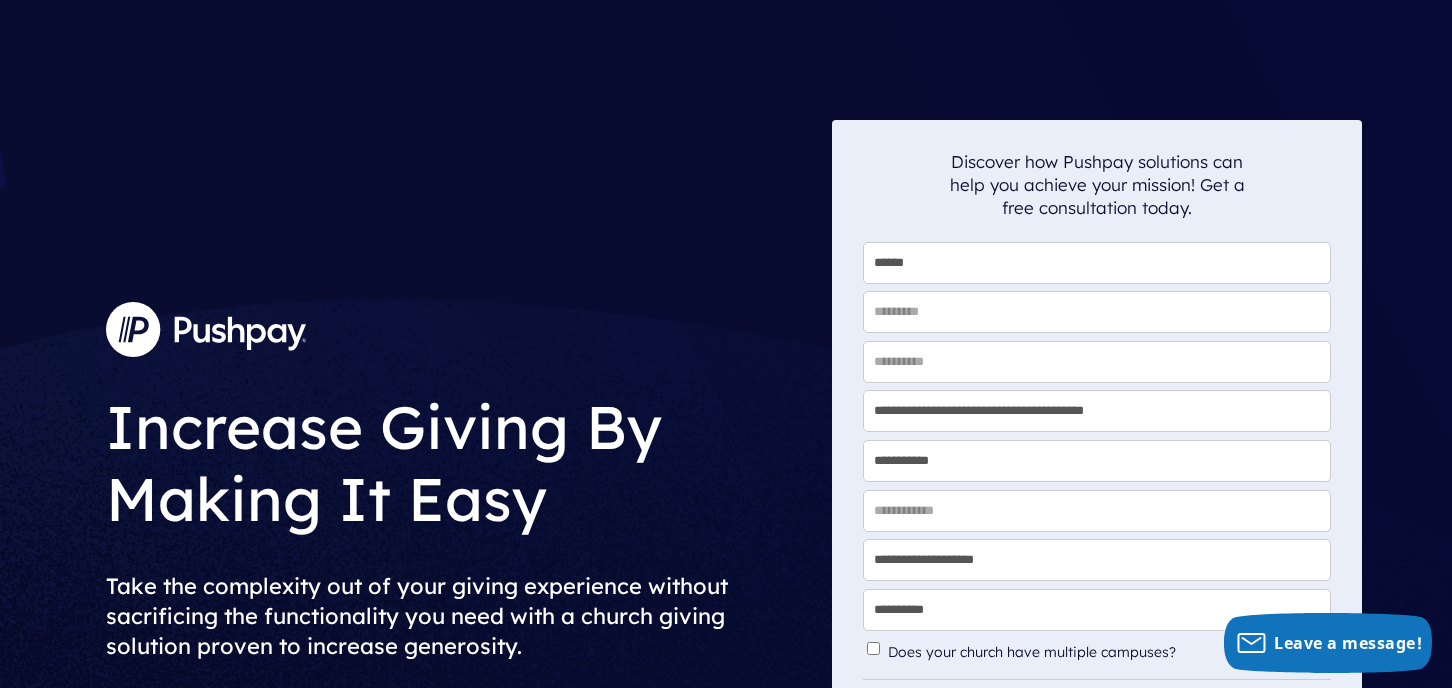 type on "******" 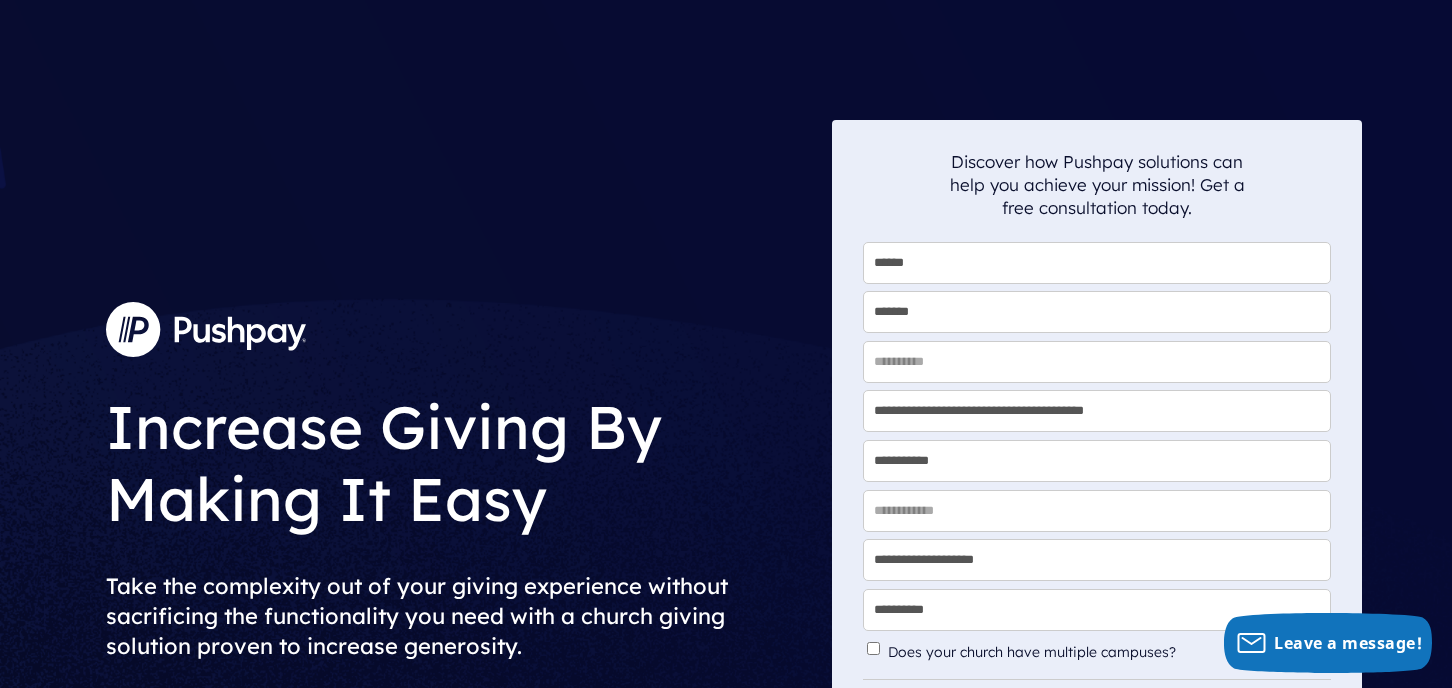 type on "*******" 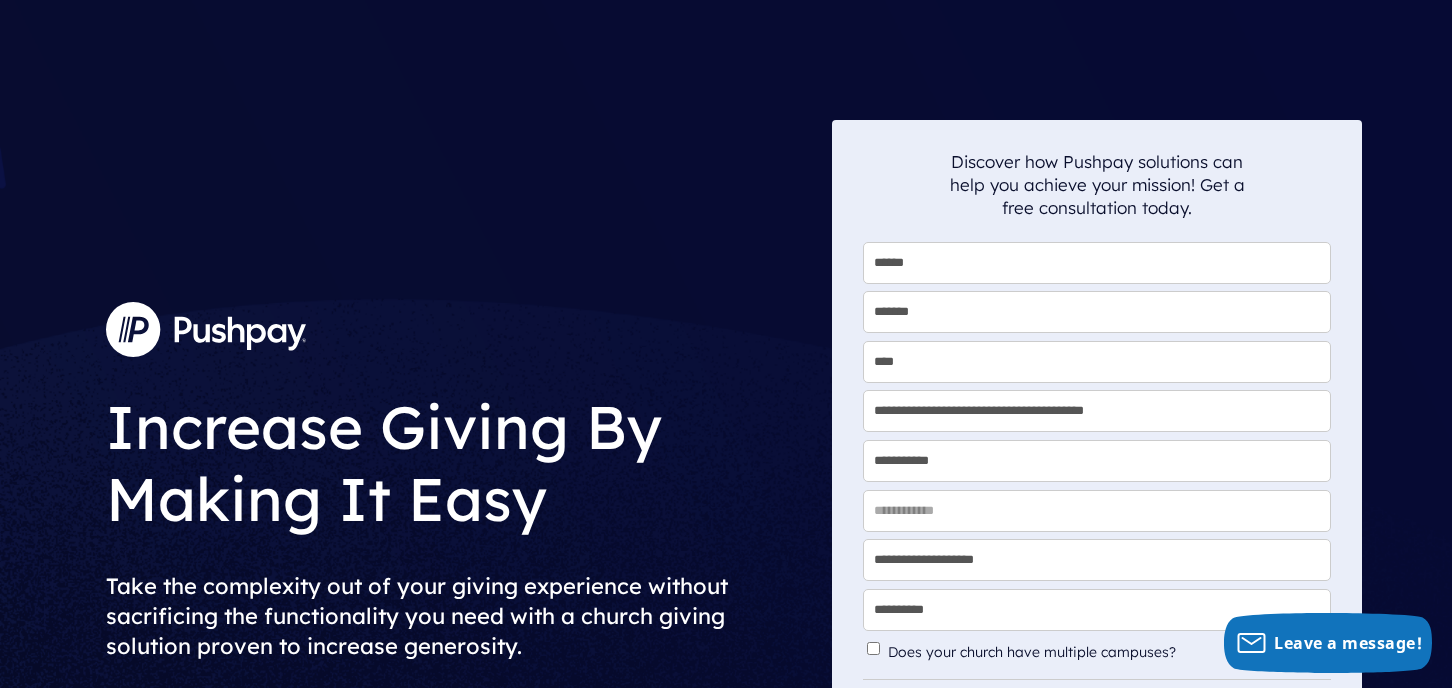 type on "**********" 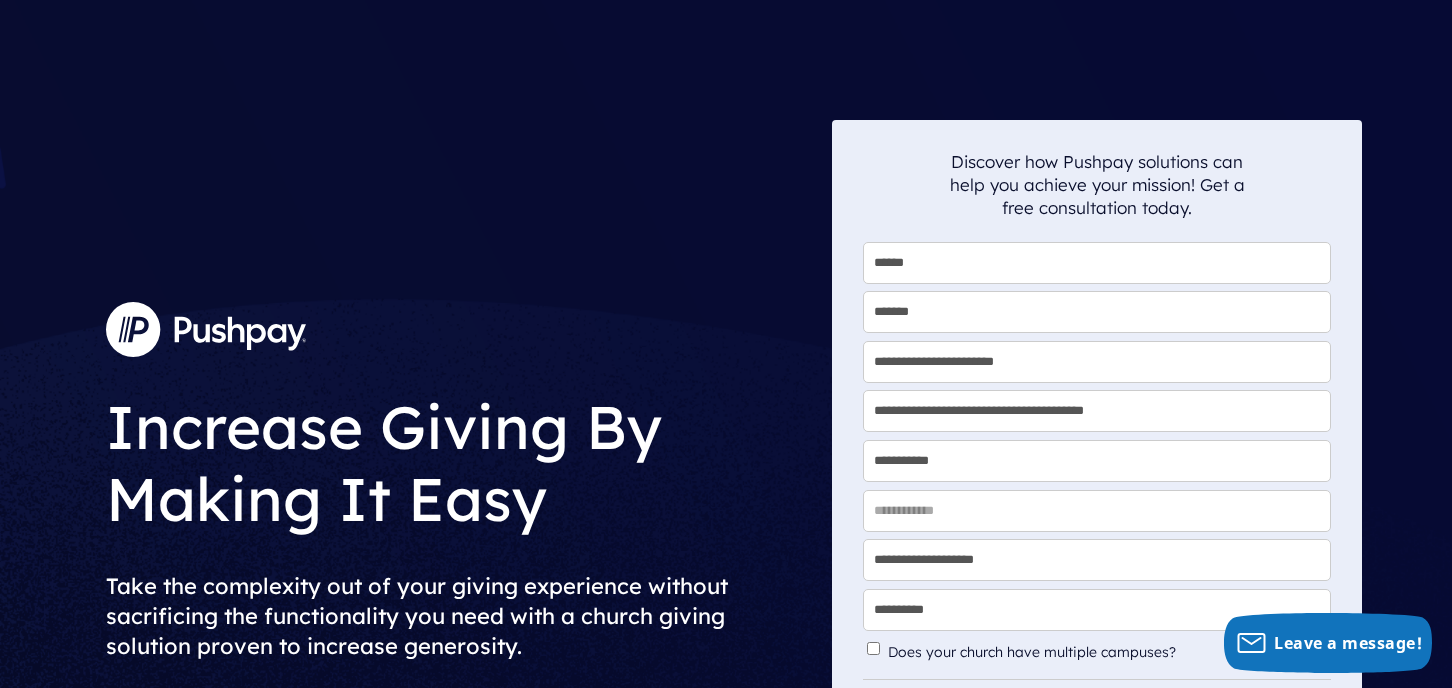 type on "**********" 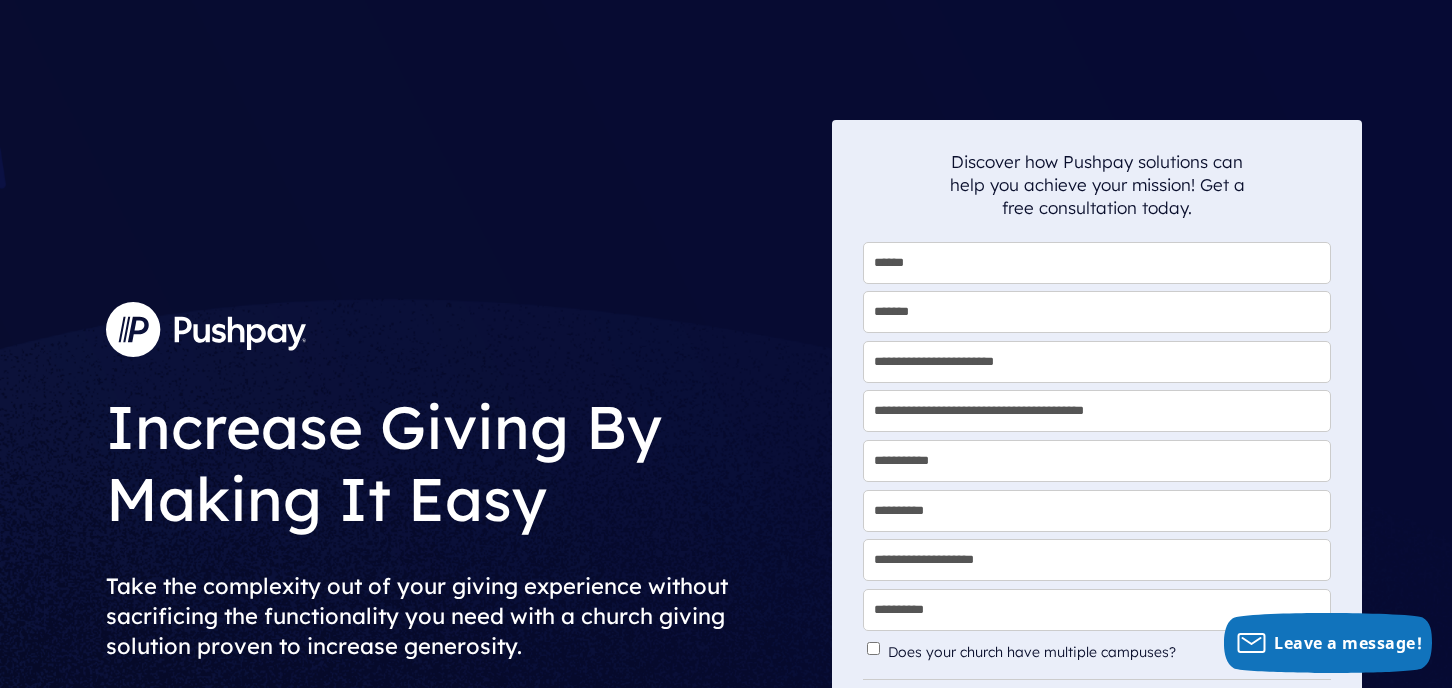 select on "**********" 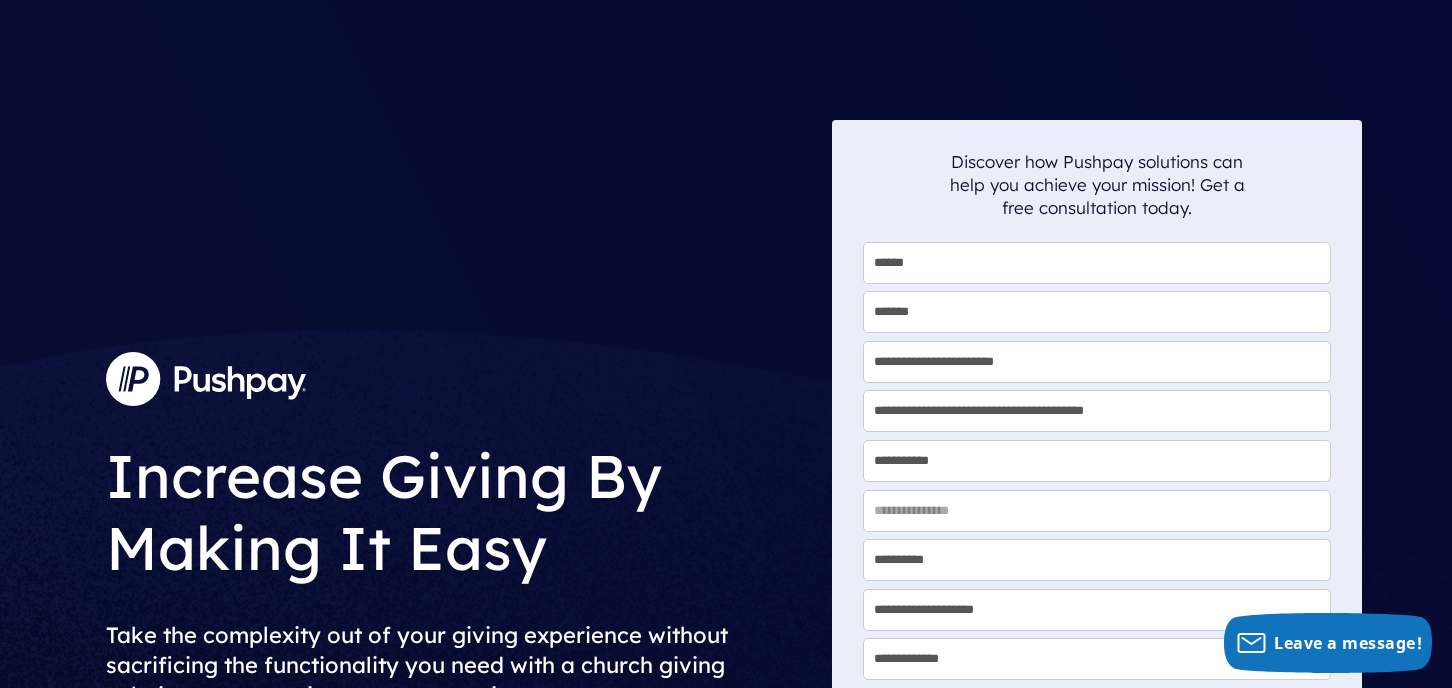 click on "**********" at bounding box center [1097, 411] 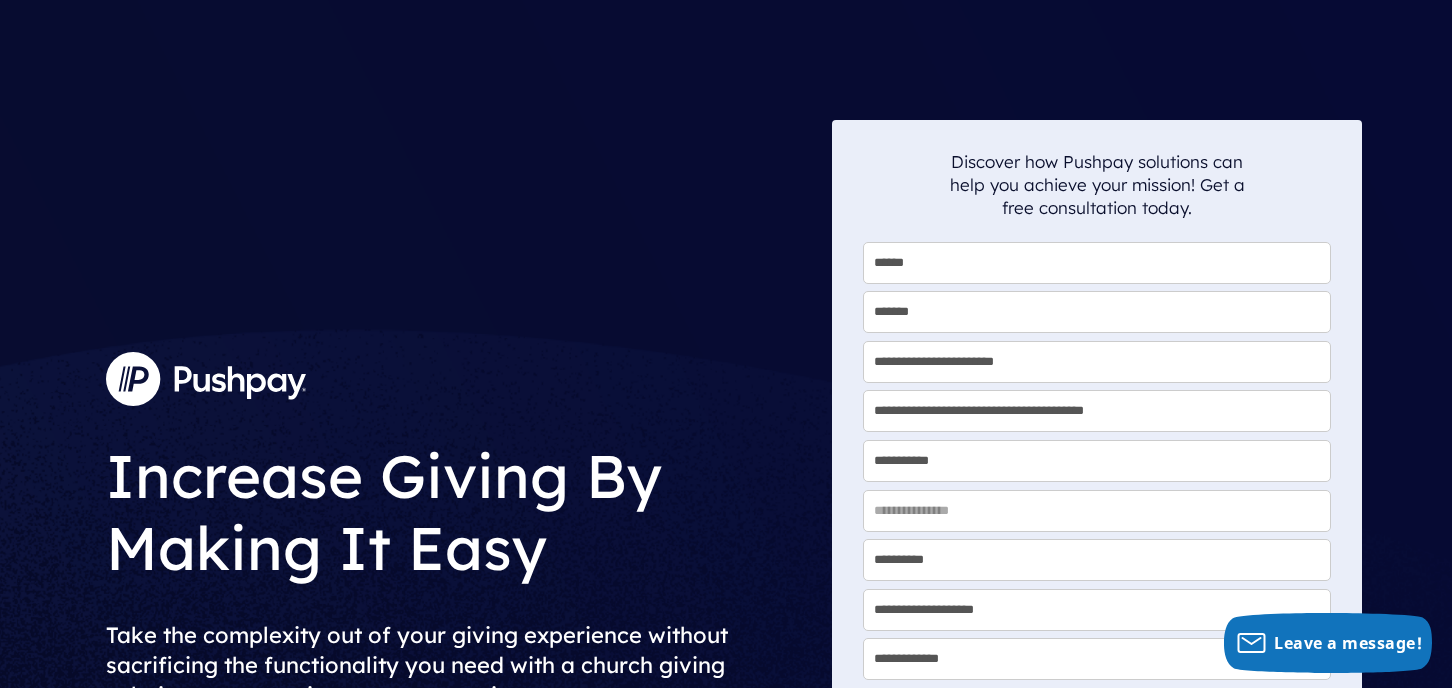 select on "****" 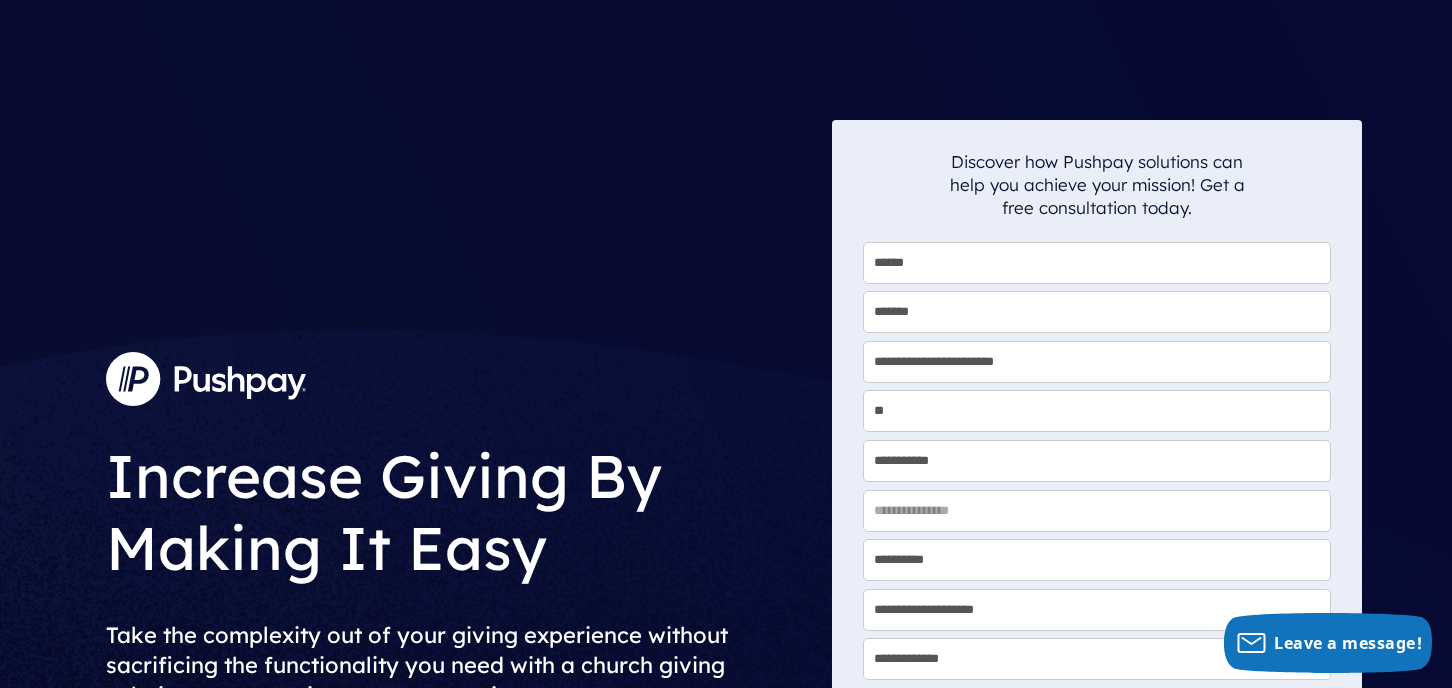click on "**********" at bounding box center (1097, 411) 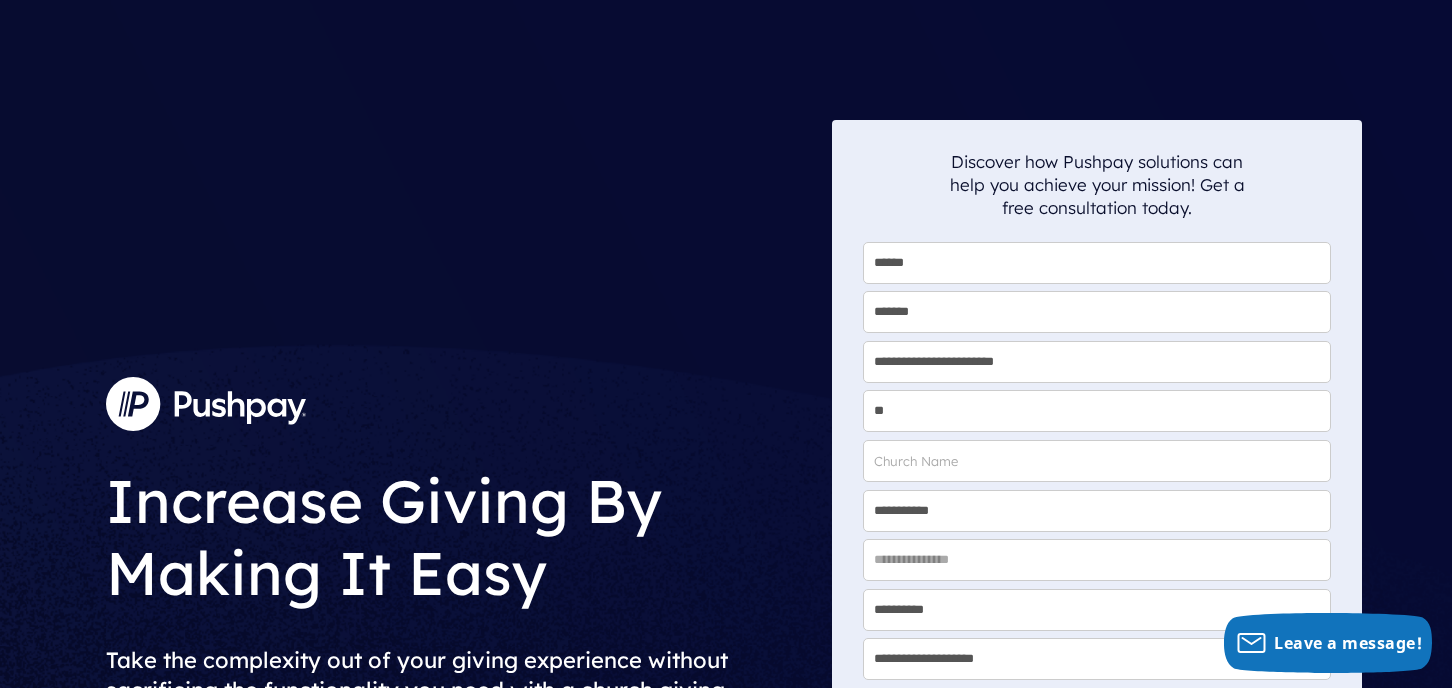 click on "* Organization Name" at bounding box center (1097, 461) 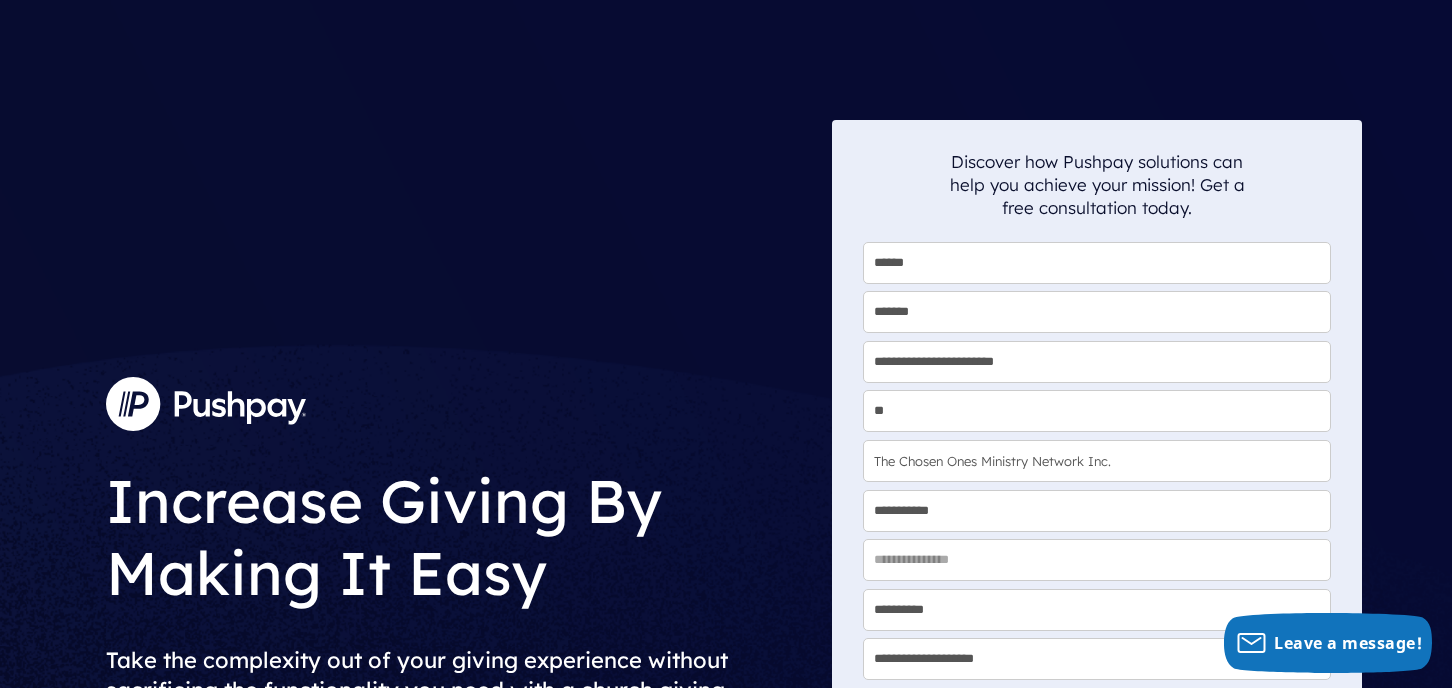 type on "The Chosen Ones Ministry Network Inc." 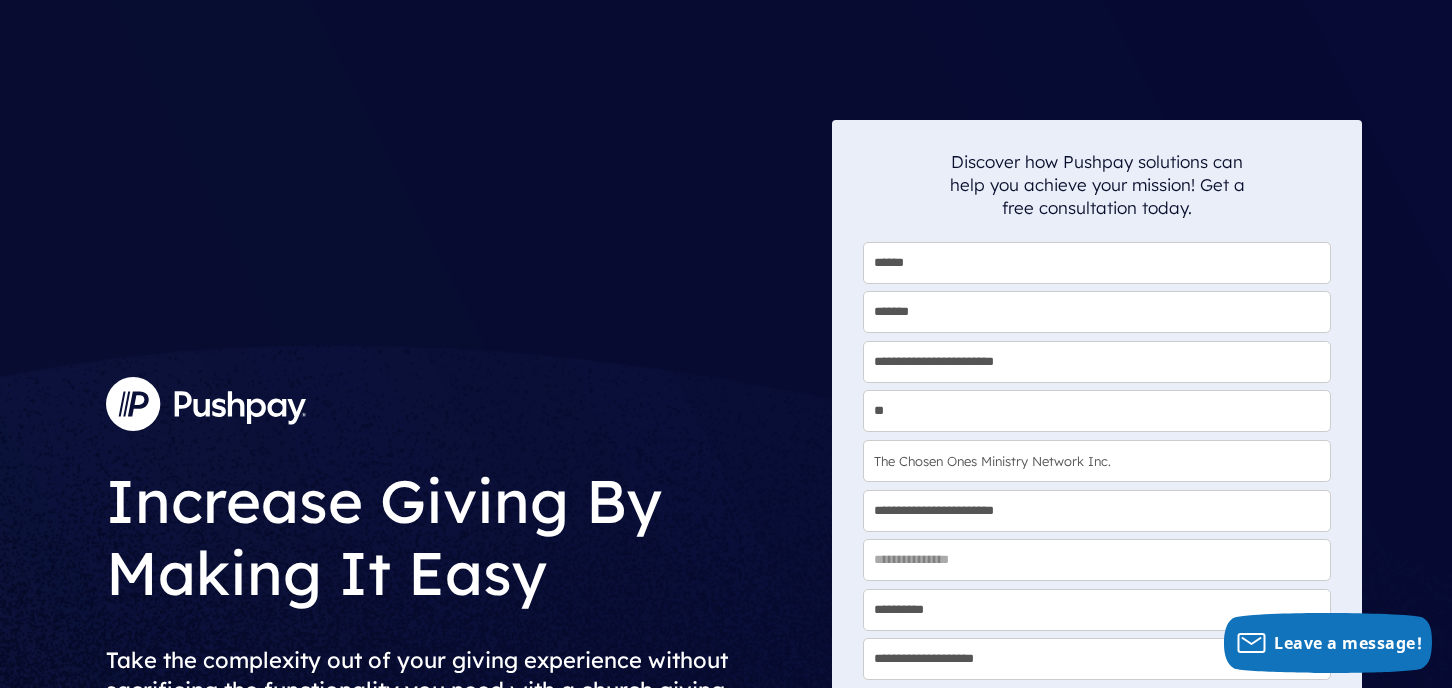 select on "**********" 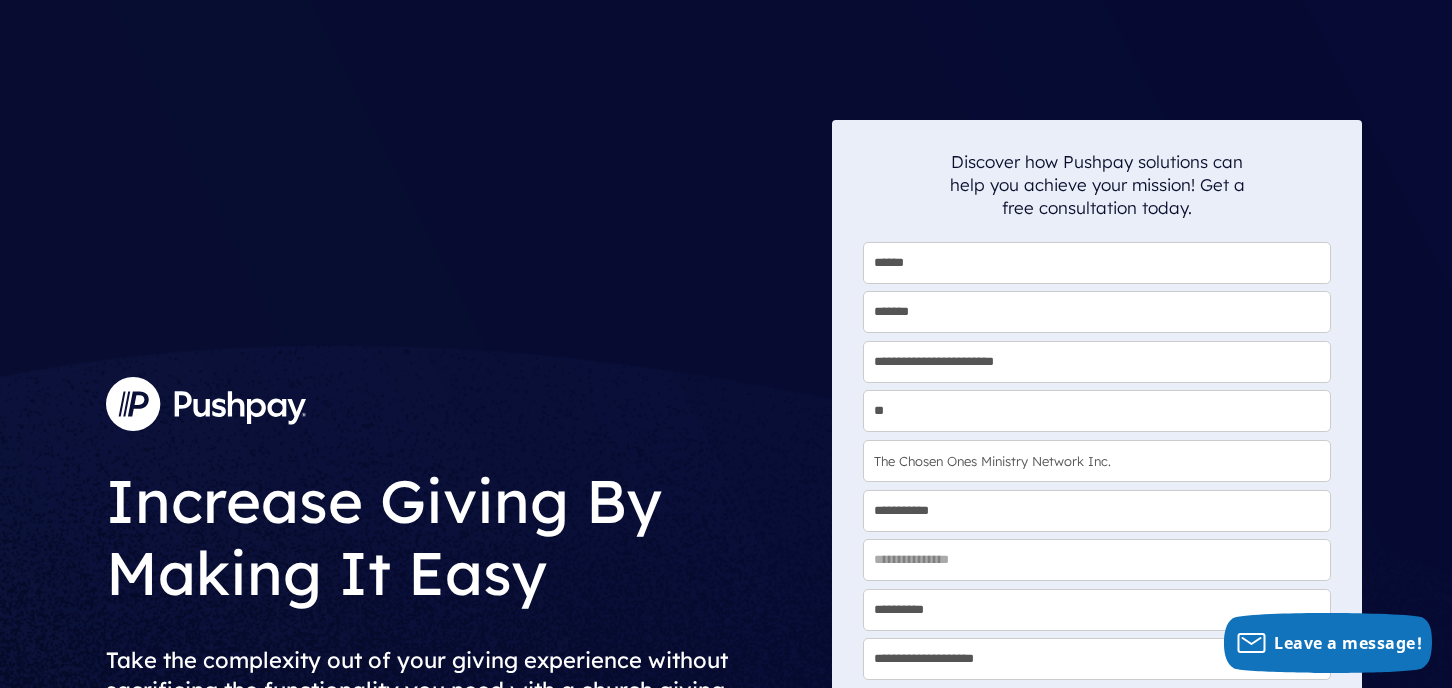 select on "**********" 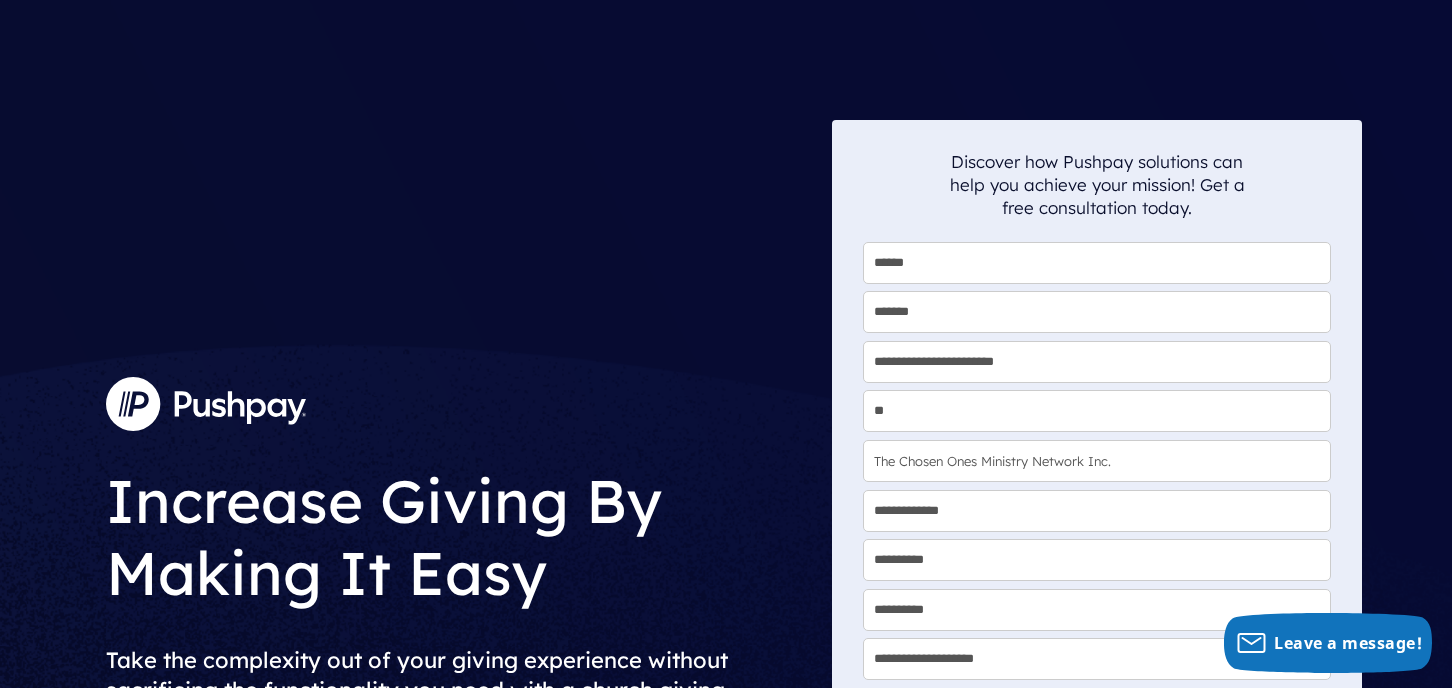 type on "**********" 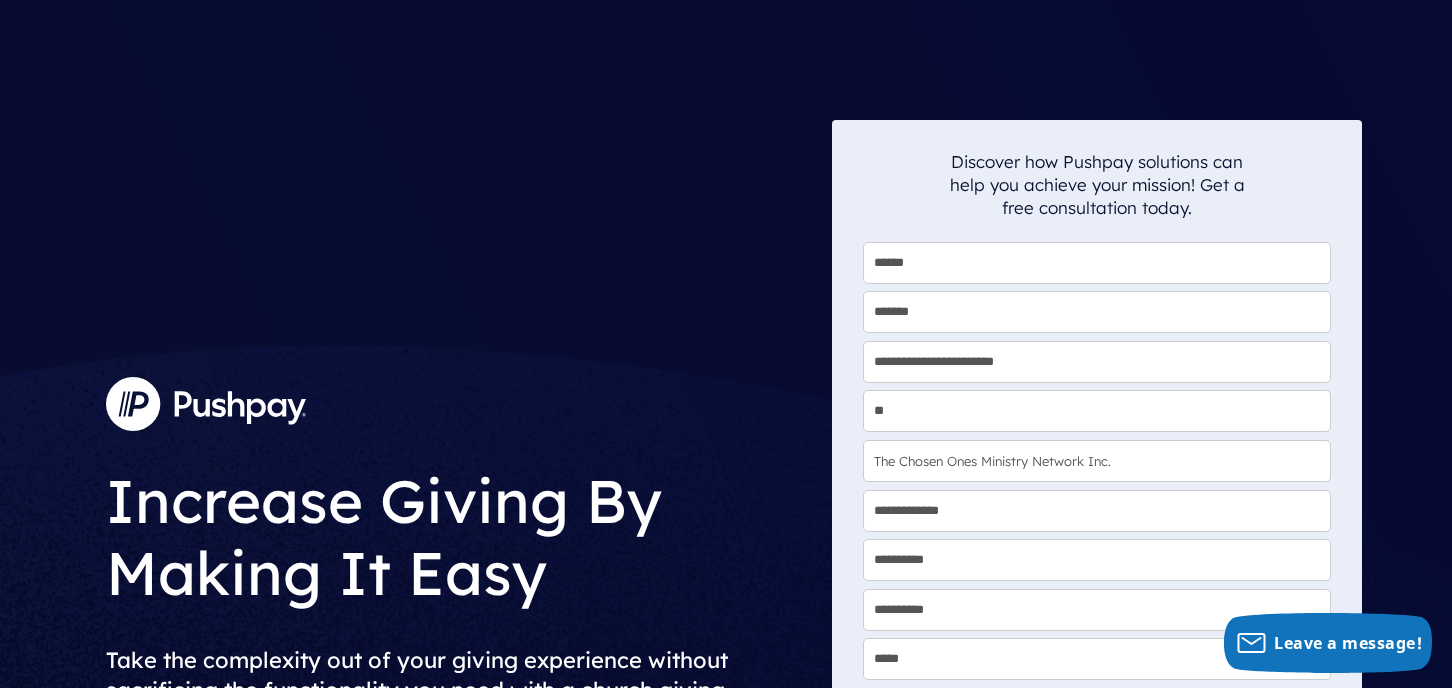 click on "**********" at bounding box center (1097, 659) 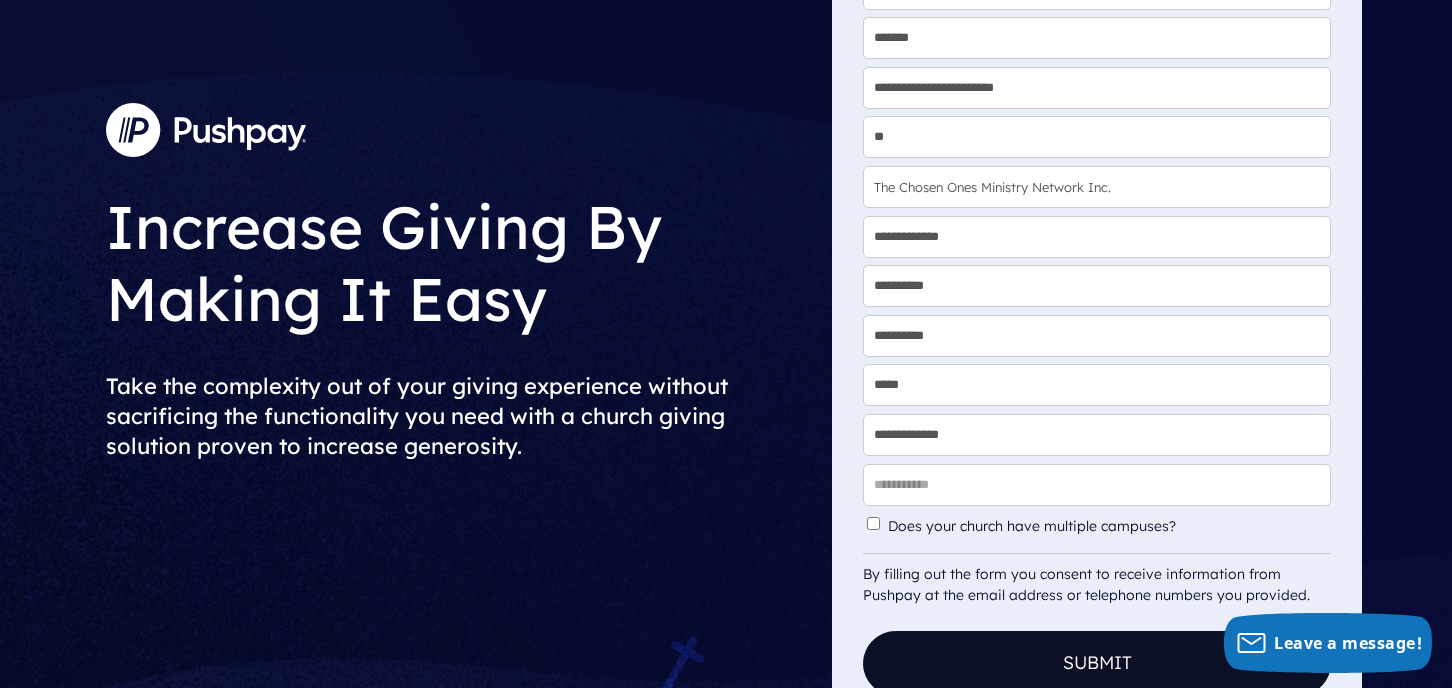 scroll, scrollTop: 280, scrollLeft: 0, axis: vertical 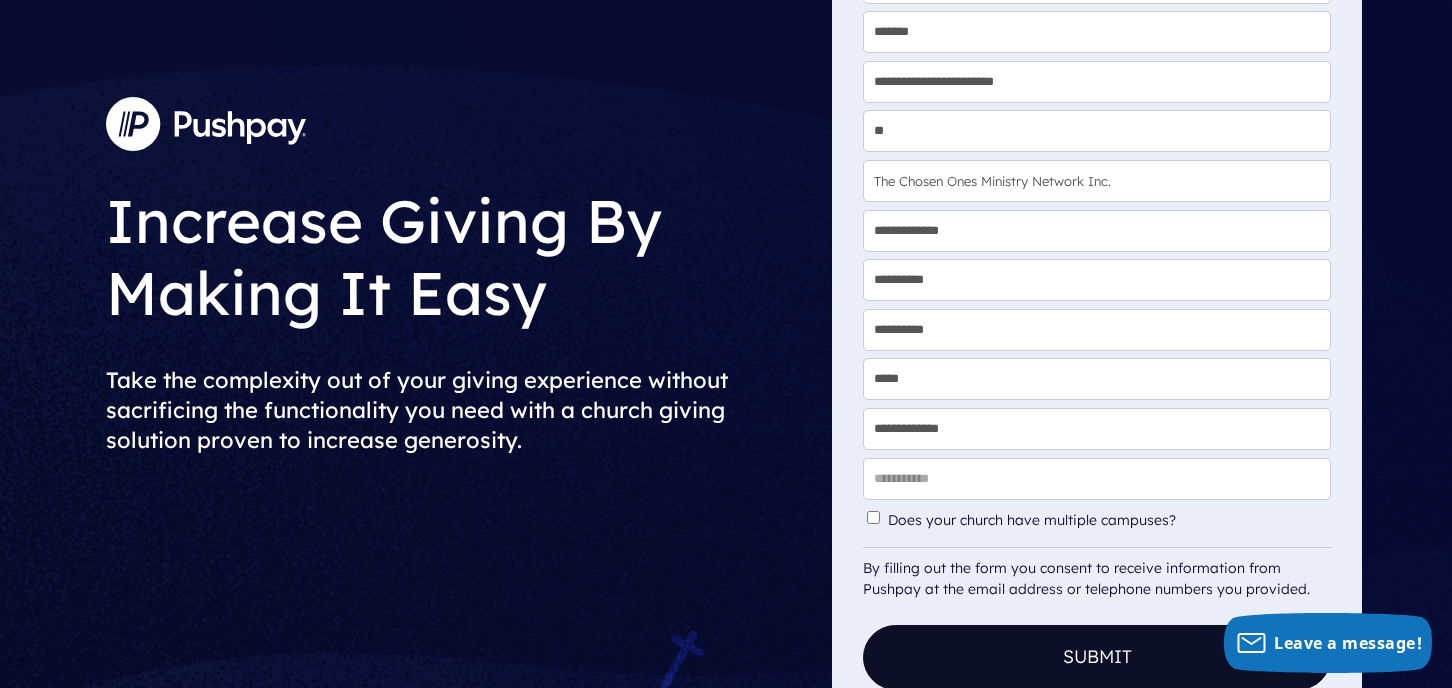 click on "* Postal Code:" at bounding box center [1097, 479] 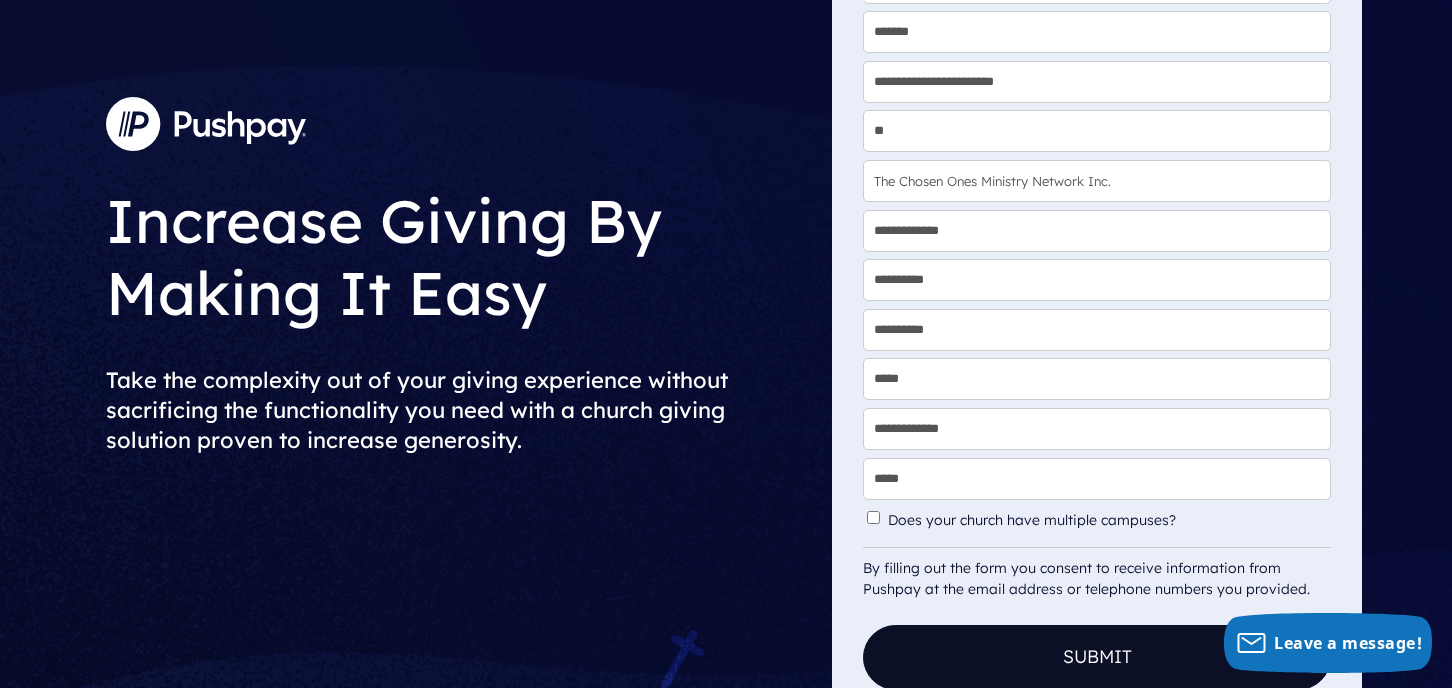 type on "*****" 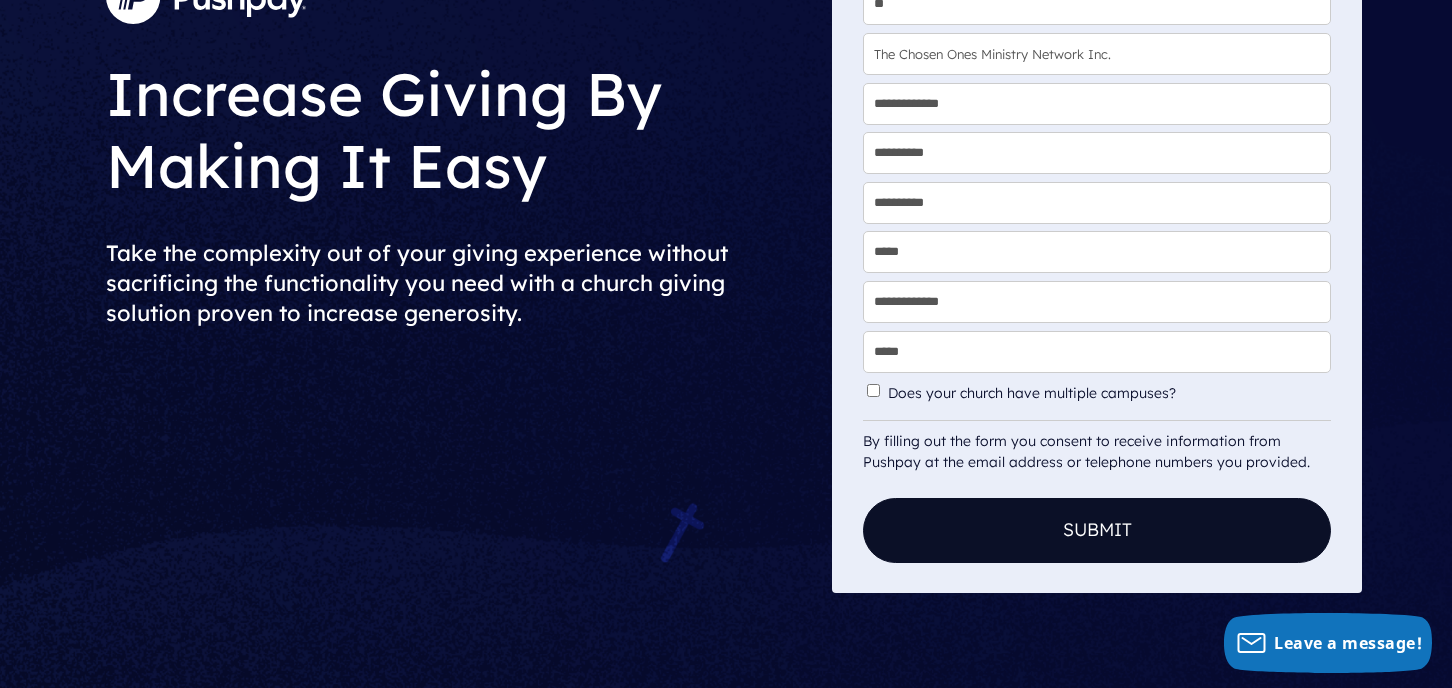 scroll, scrollTop: 416, scrollLeft: 0, axis: vertical 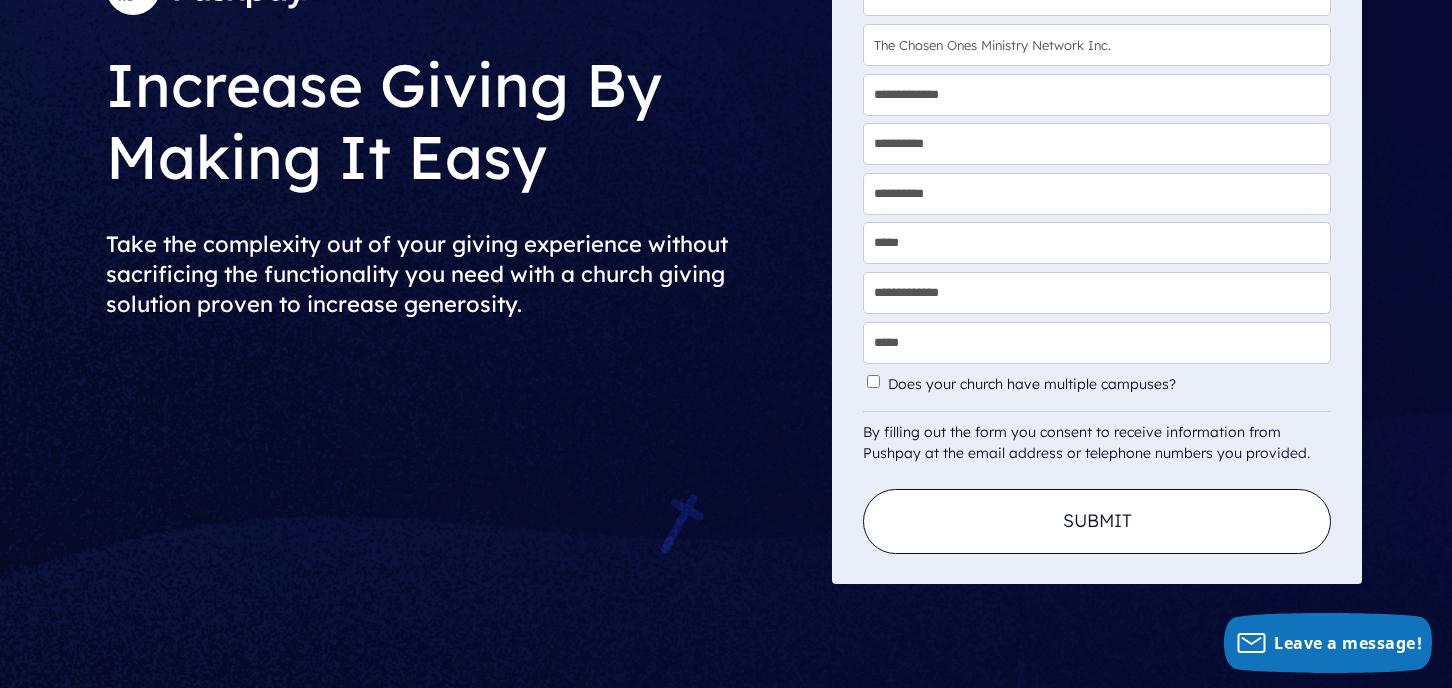 click on "Submit" at bounding box center (1097, 521) 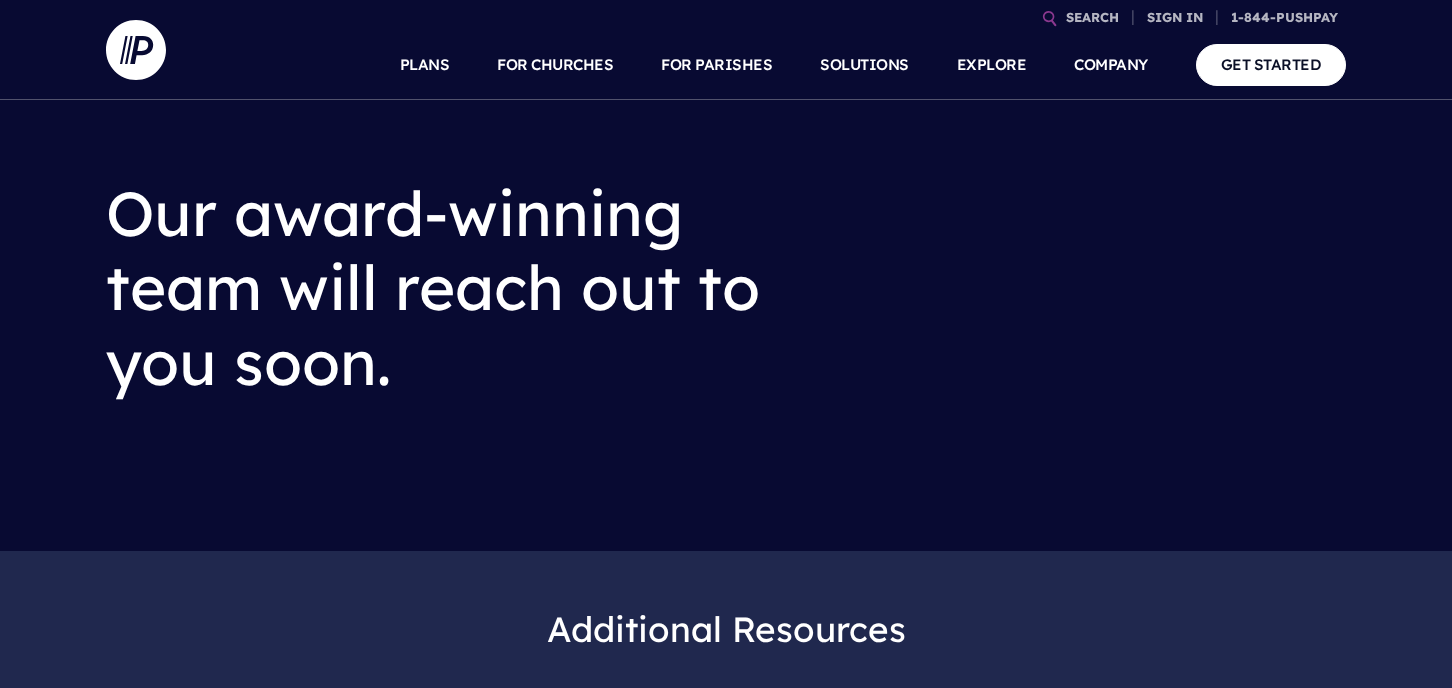 scroll, scrollTop: 0, scrollLeft: 0, axis: both 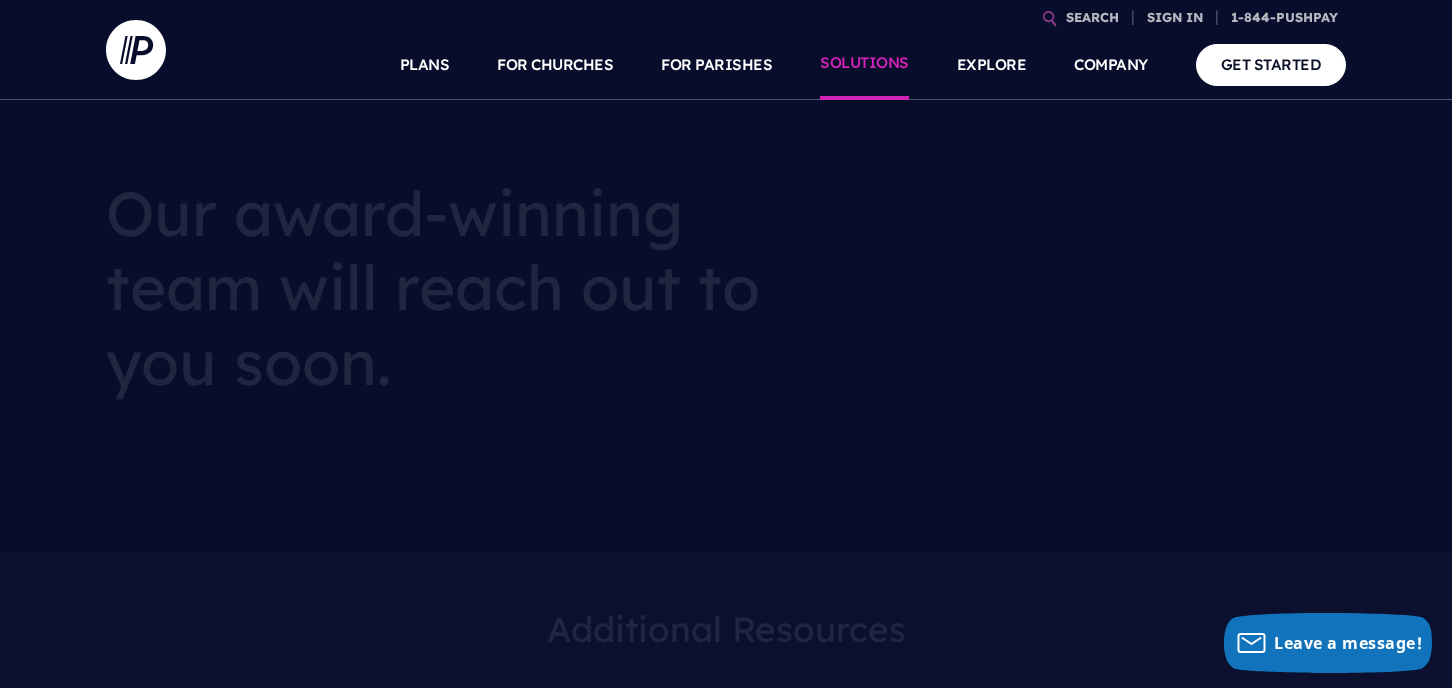 click on "SOLUTIONS" at bounding box center [864, 65] 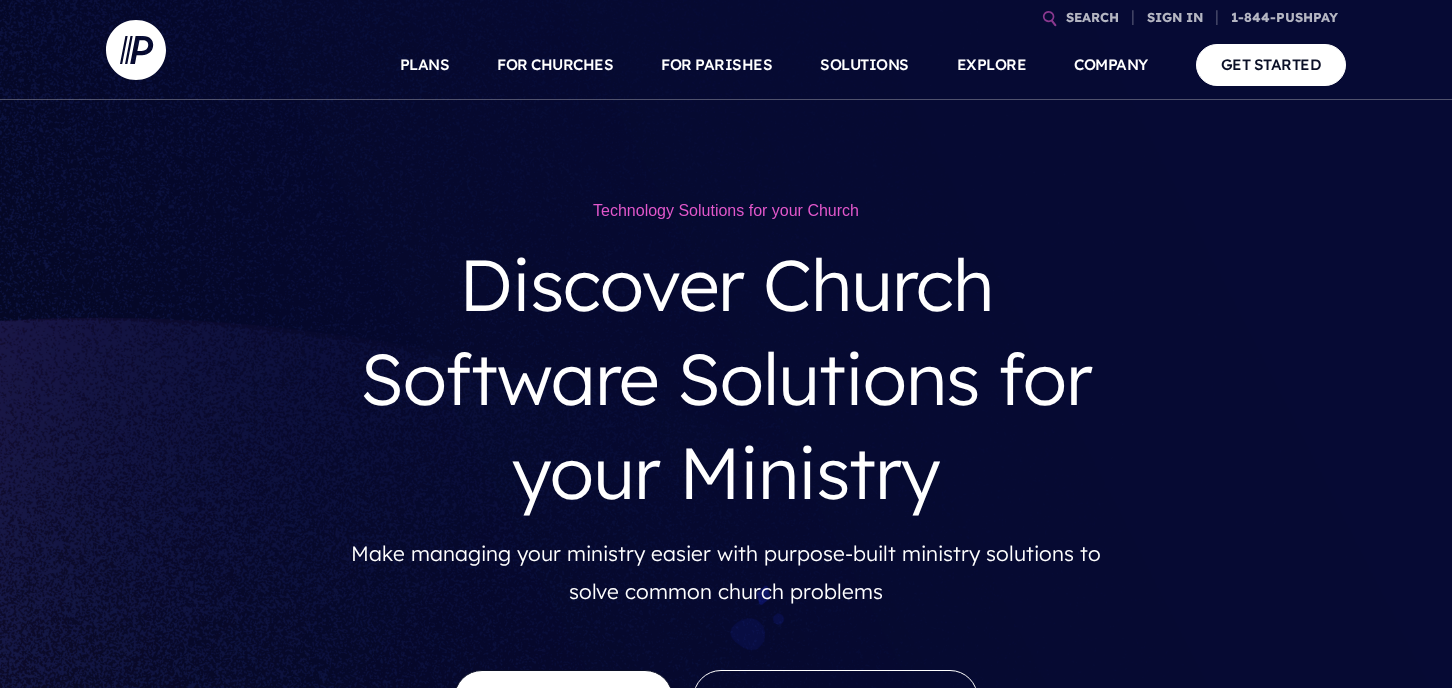 scroll, scrollTop: 0, scrollLeft: 0, axis: both 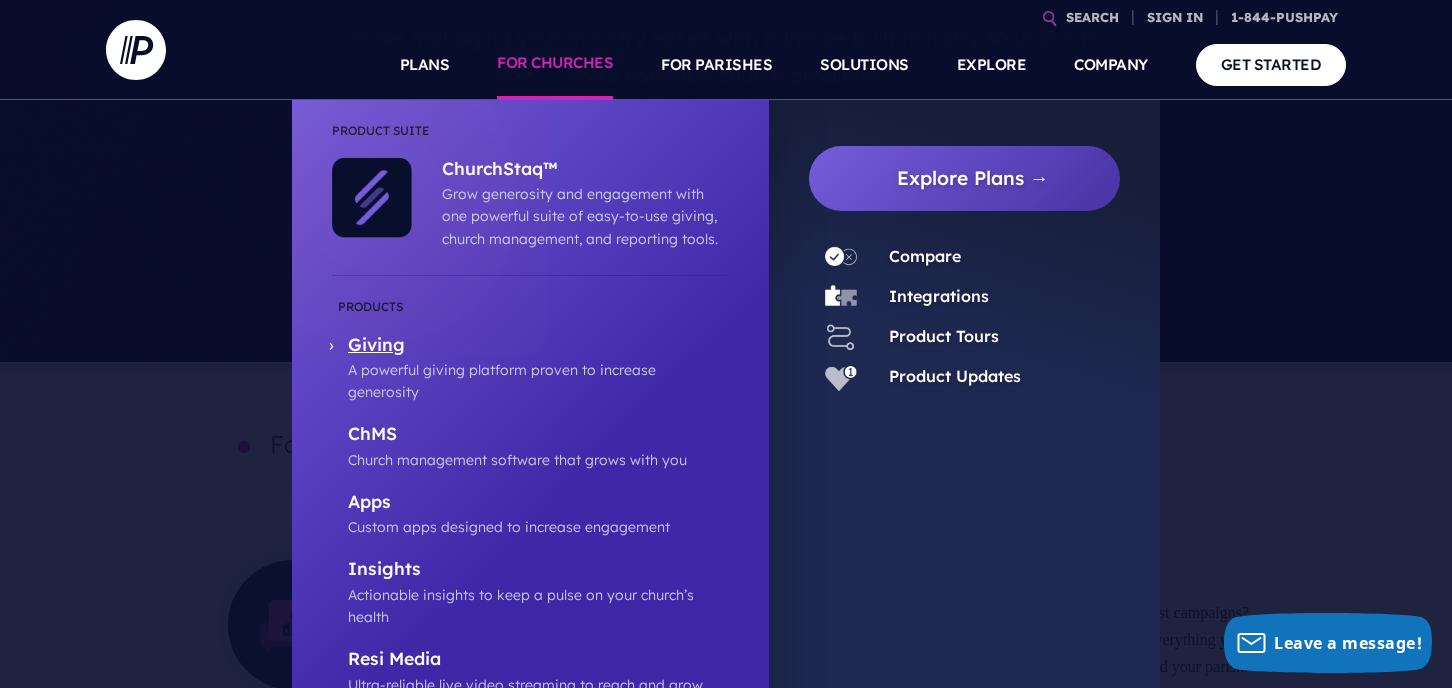 click on "Giving" at bounding box center [538, 346] 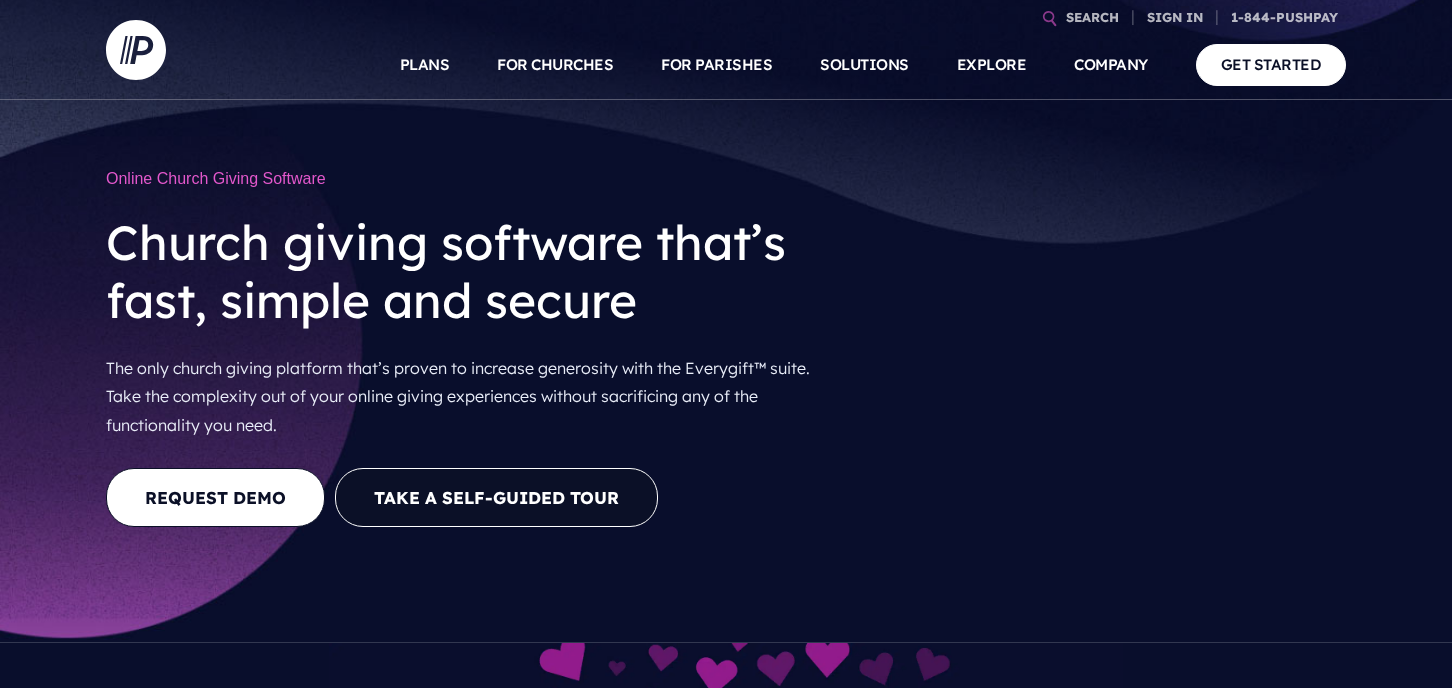 scroll, scrollTop: 0, scrollLeft: 0, axis: both 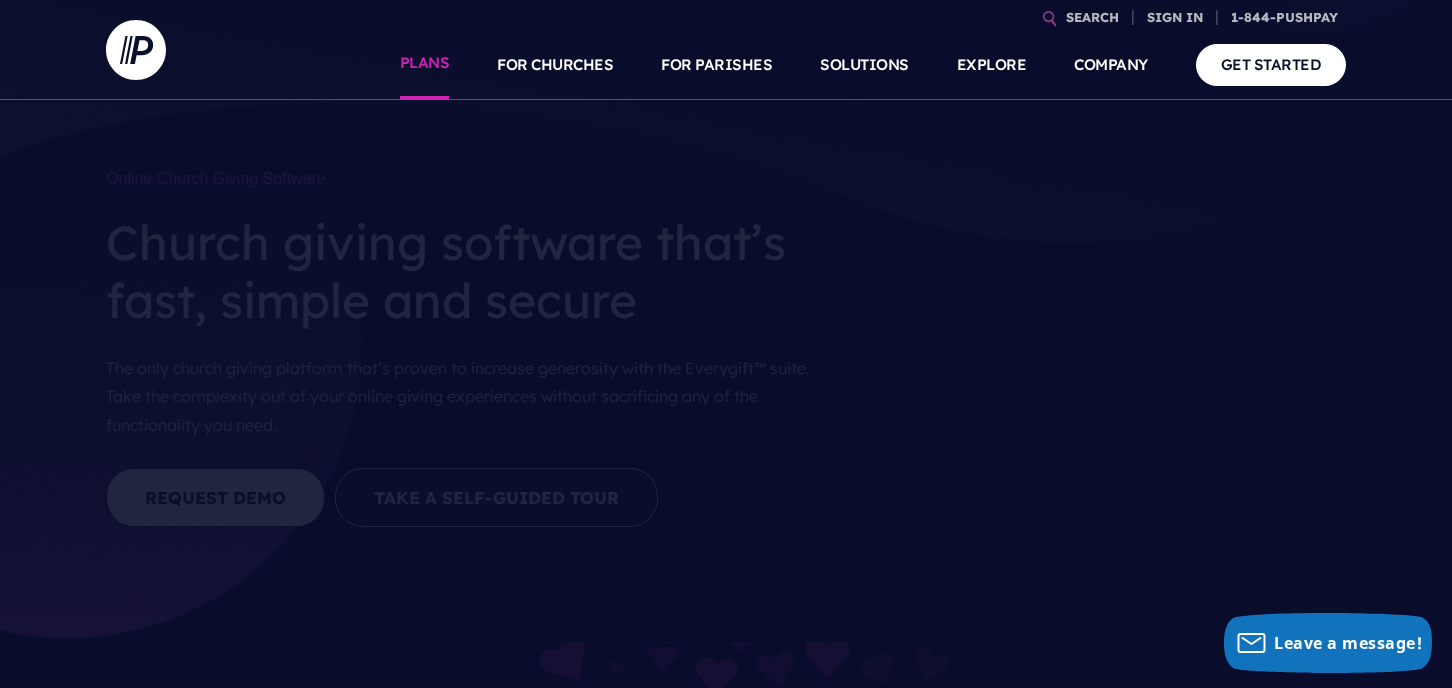click on "PLANS" at bounding box center [425, 65] 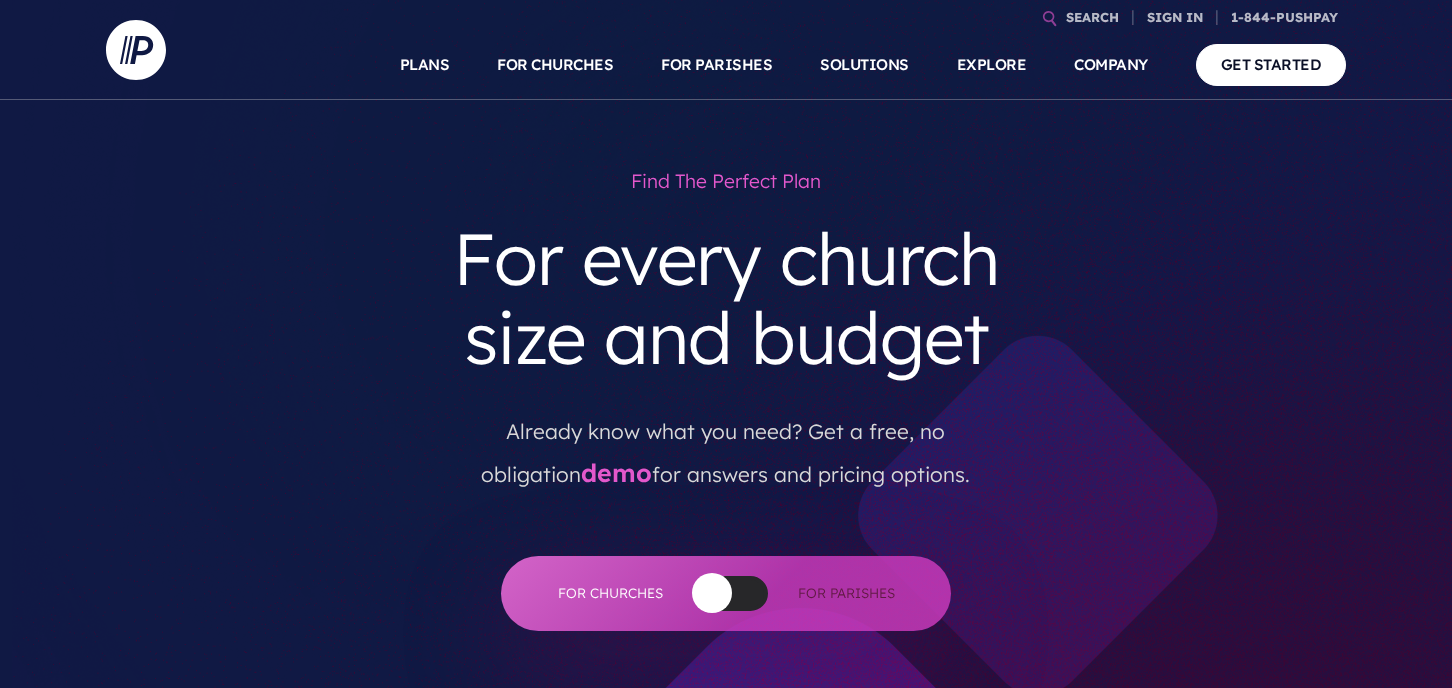 scroll, scrollTop: 0, scrollLeft: 0, axis: both 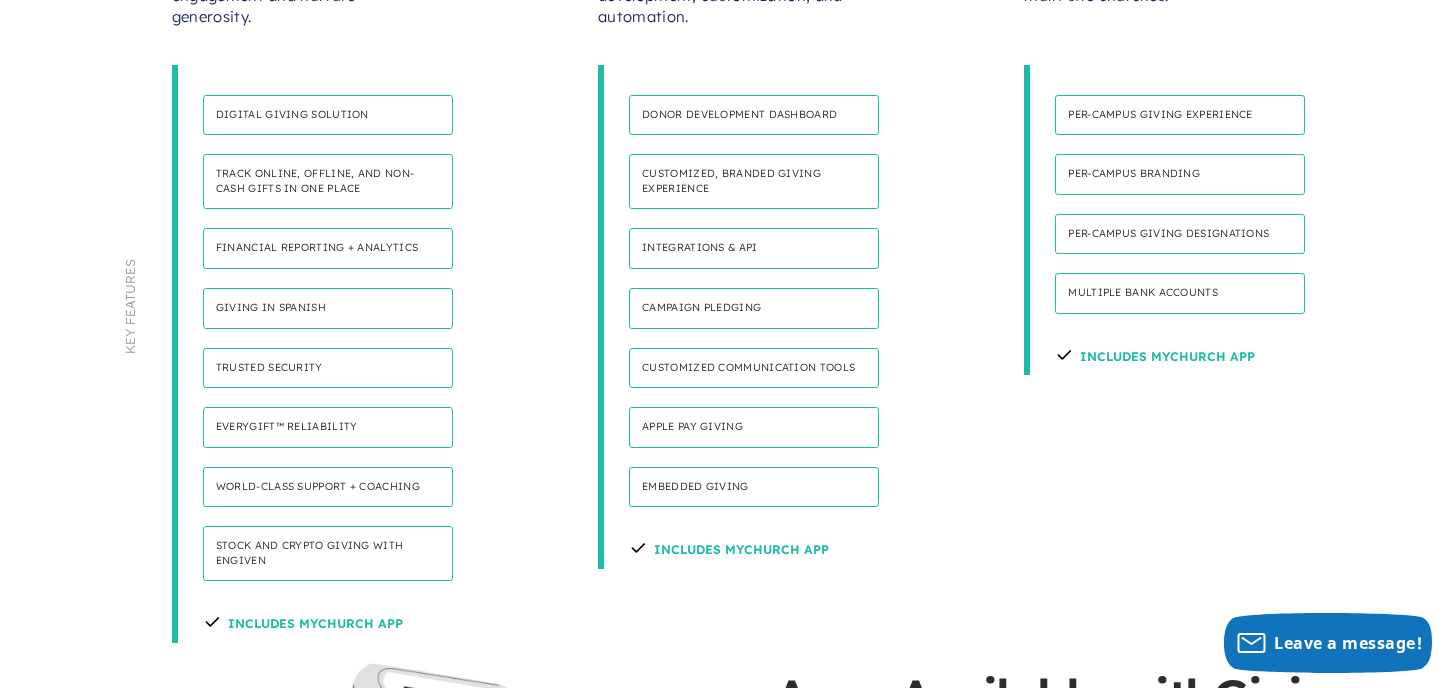 click on "Includes MyChurch App" at bounding box center (303, 621) 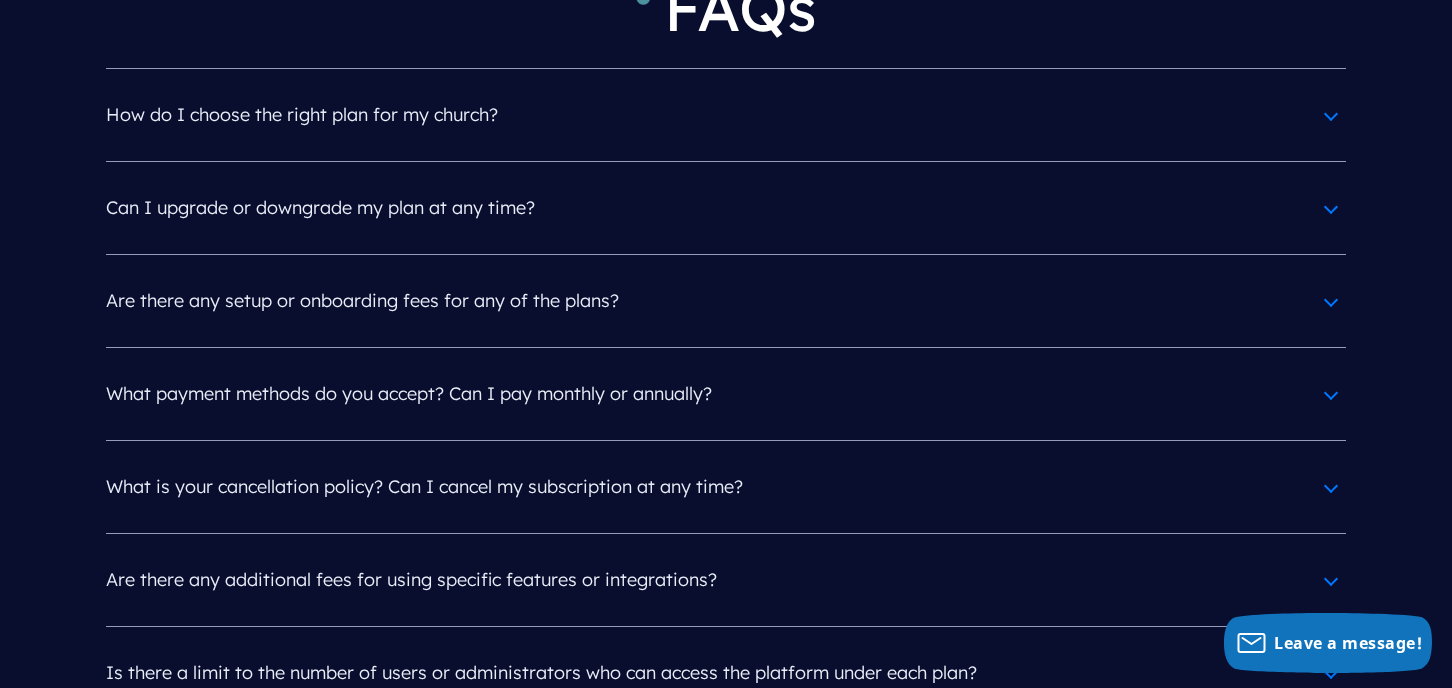 scroll, scrollTop: 8956, scrollLeft: 0, axis: vertical 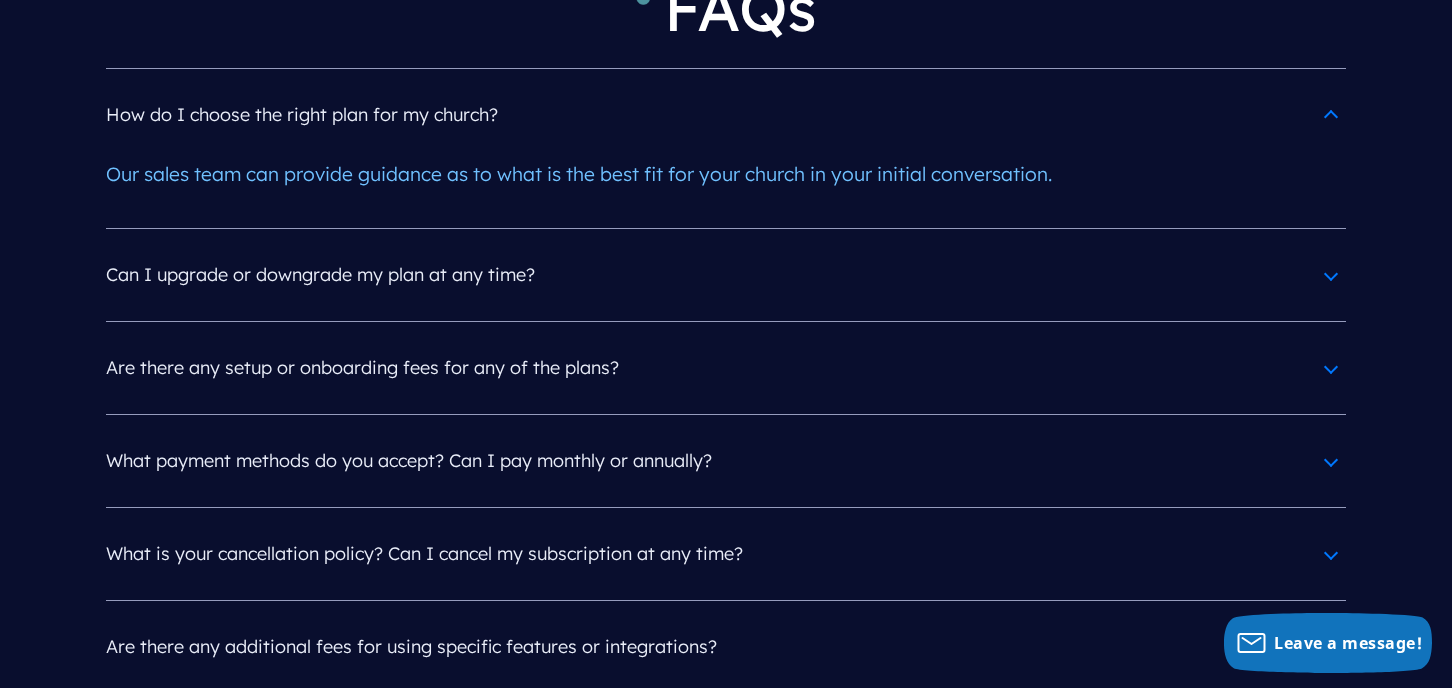 click on "How do I choose the right plan for my church?" at bounding box center (726, 115) 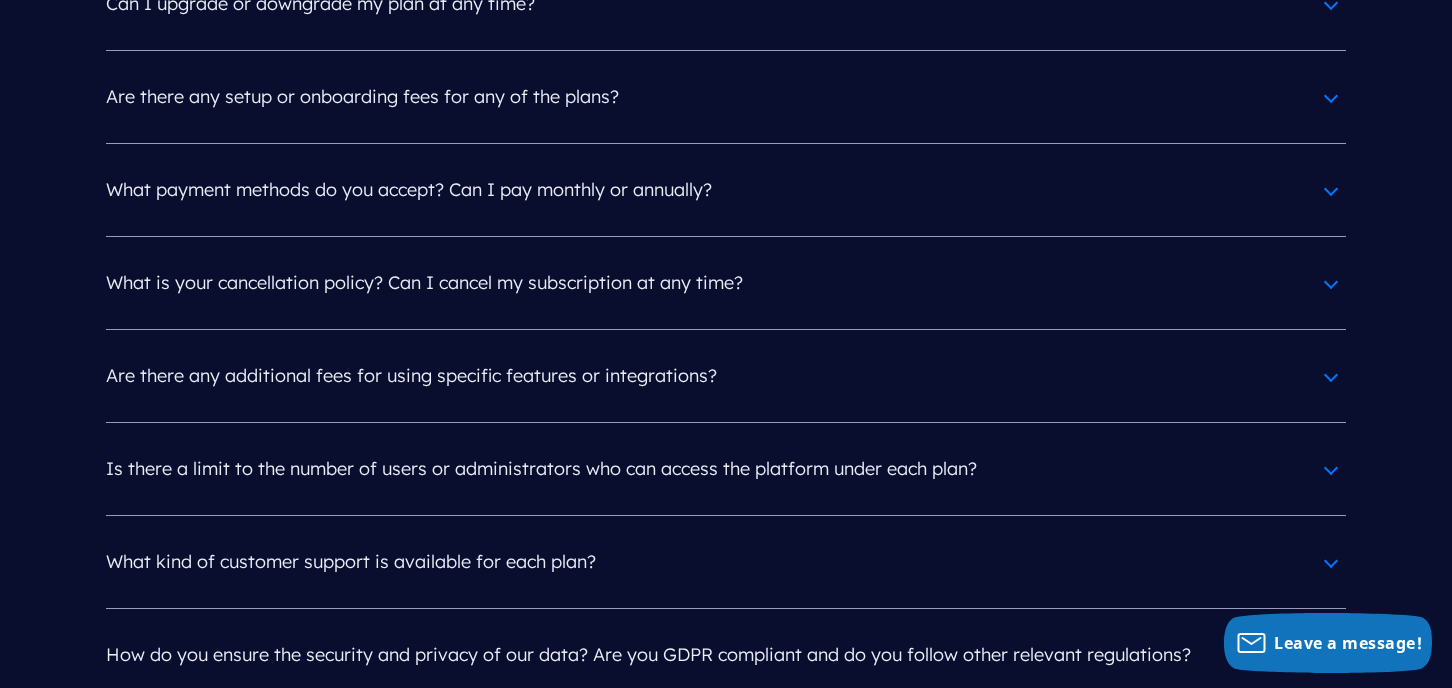 scroll, scrollTop: 9160, scrollLeft: 0, axis: vertical 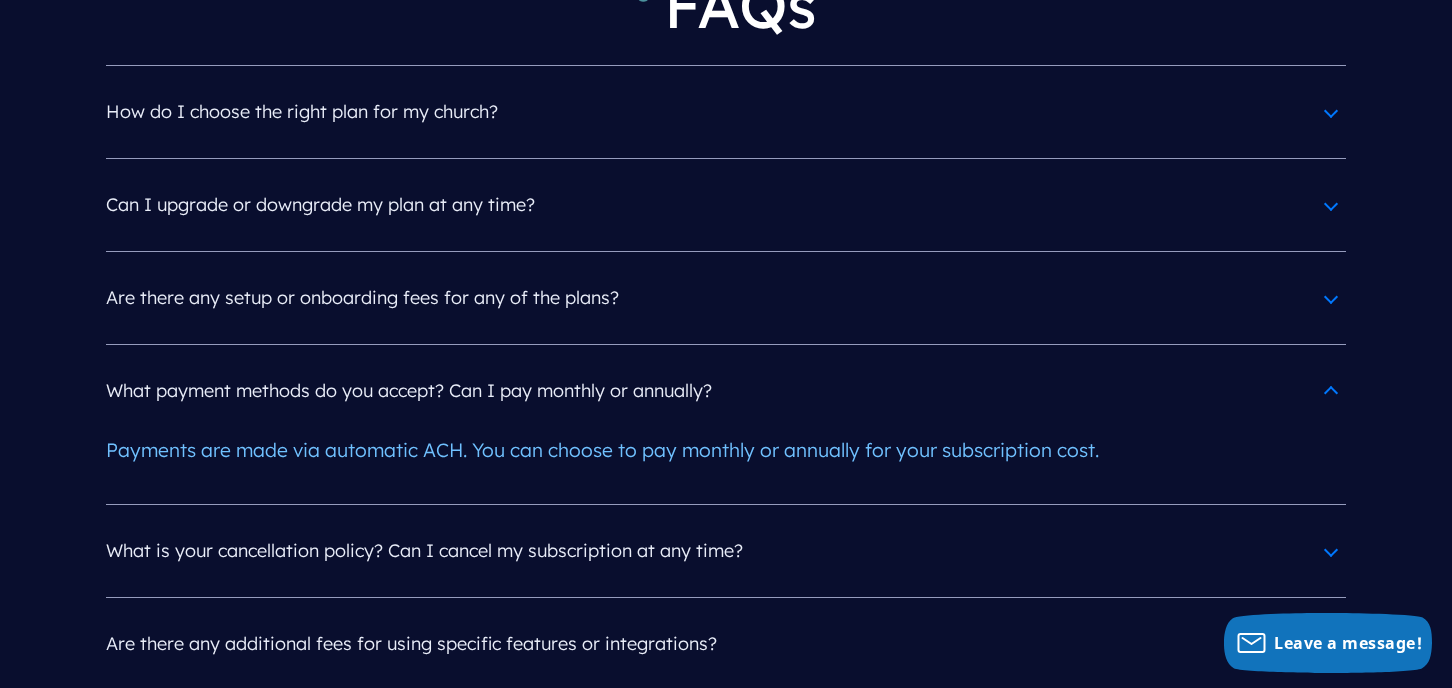 click on "Are there any setup or onboarding fees for any of the plans?" at bounding box center (726, 298) 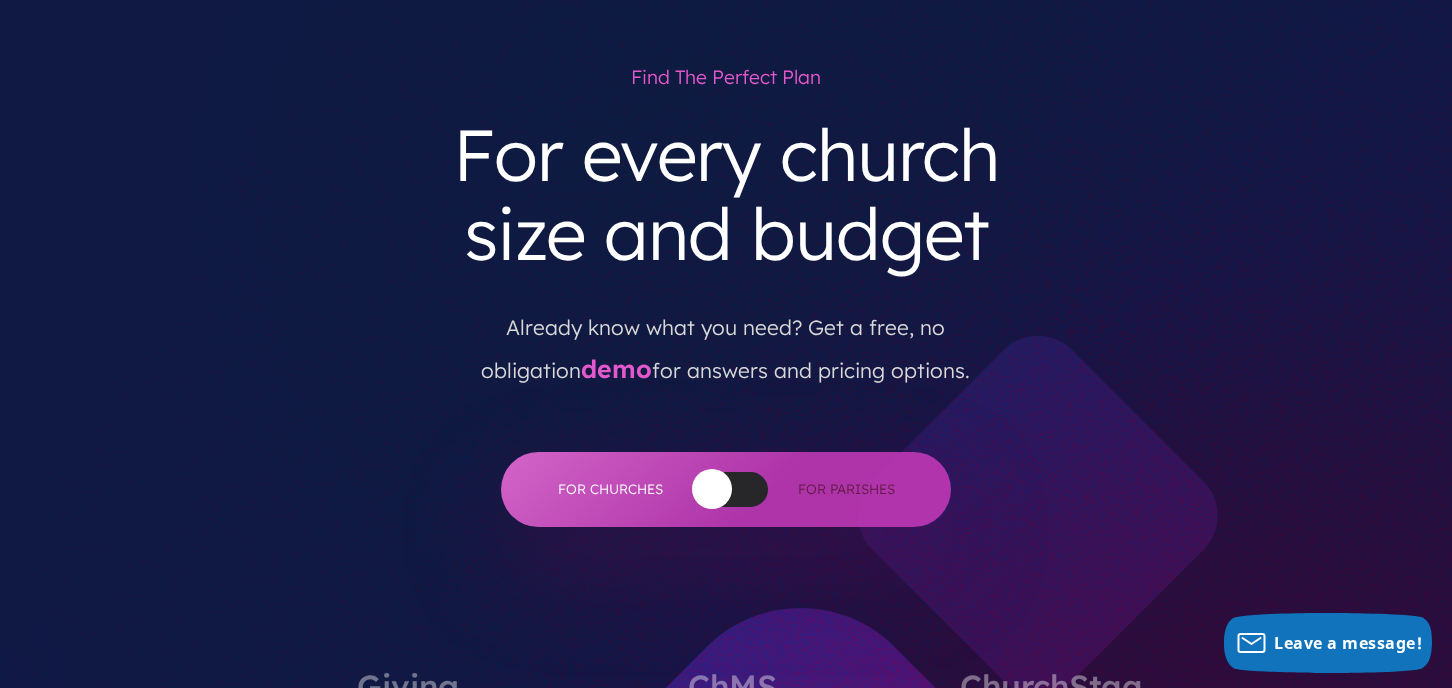 scroll, scrollTop: 0, scrollLeft: 0, axis: both 